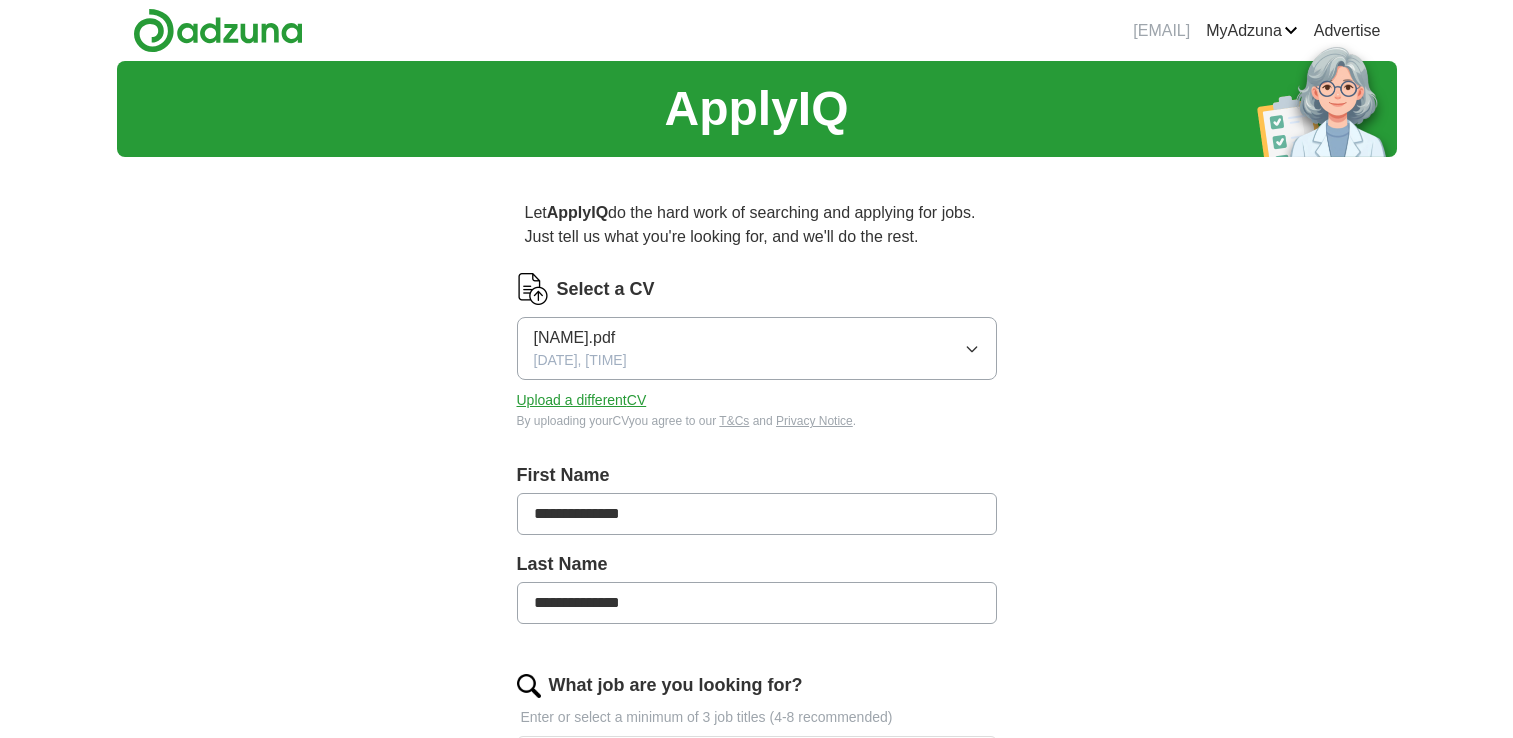scroll, scrollTop: 0, scrollLeft: 0, axis: both 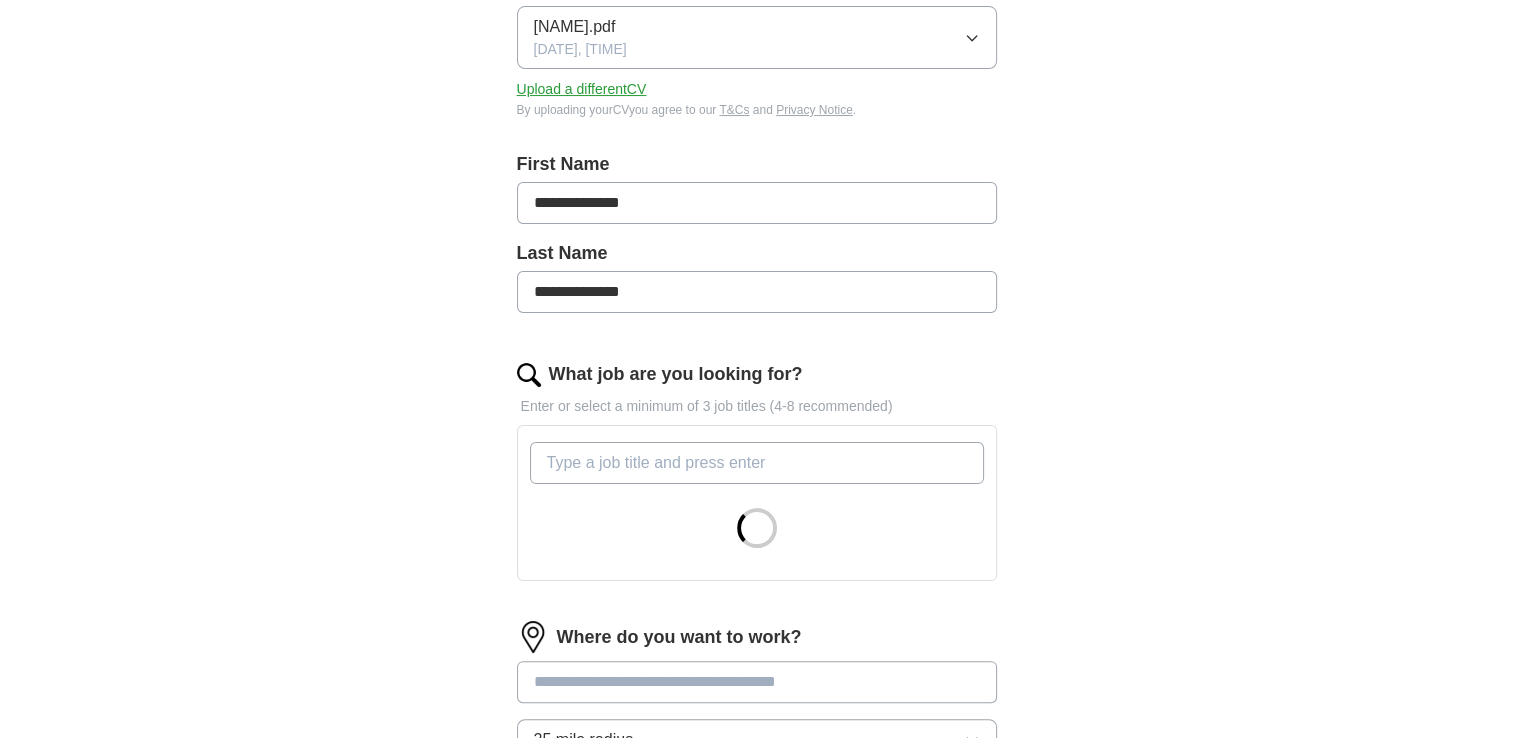 click on "What job are you looking for?" at bounding box center (757, 463) 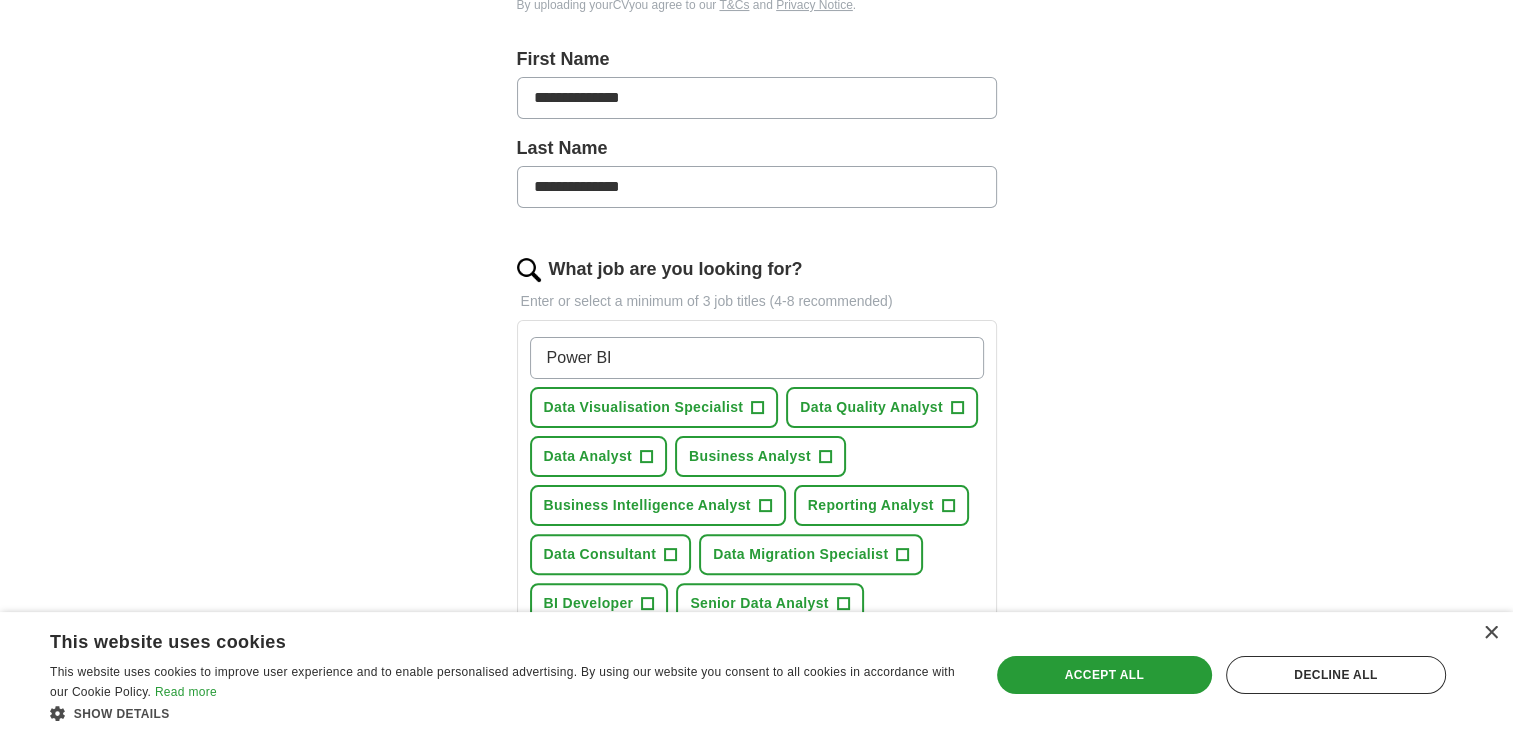 scroll, scrollTop: 418, scrollLeft: 0, axis: vertical 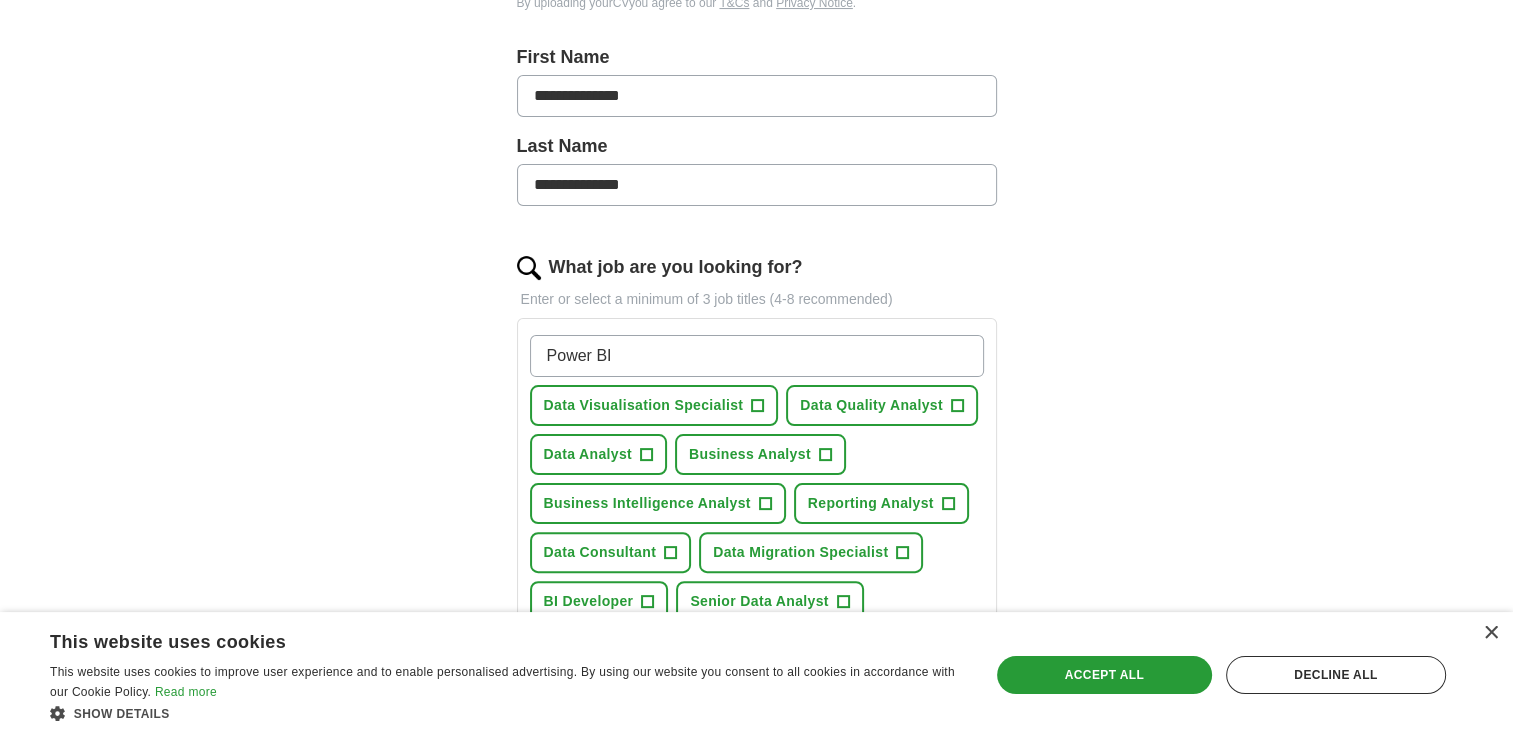 type on "Power BI" 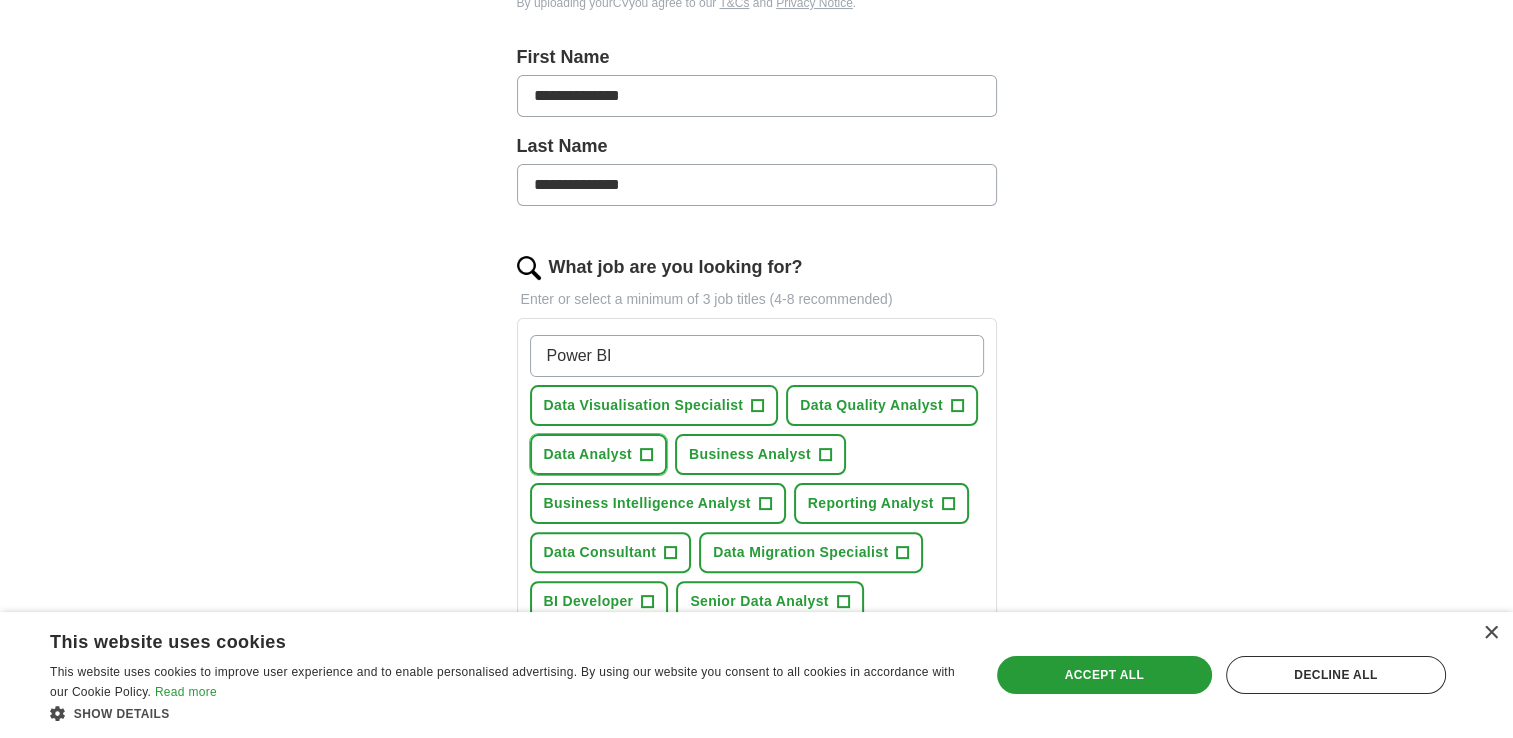 click on "Data Analyst +" at bounding box center [599, 454] 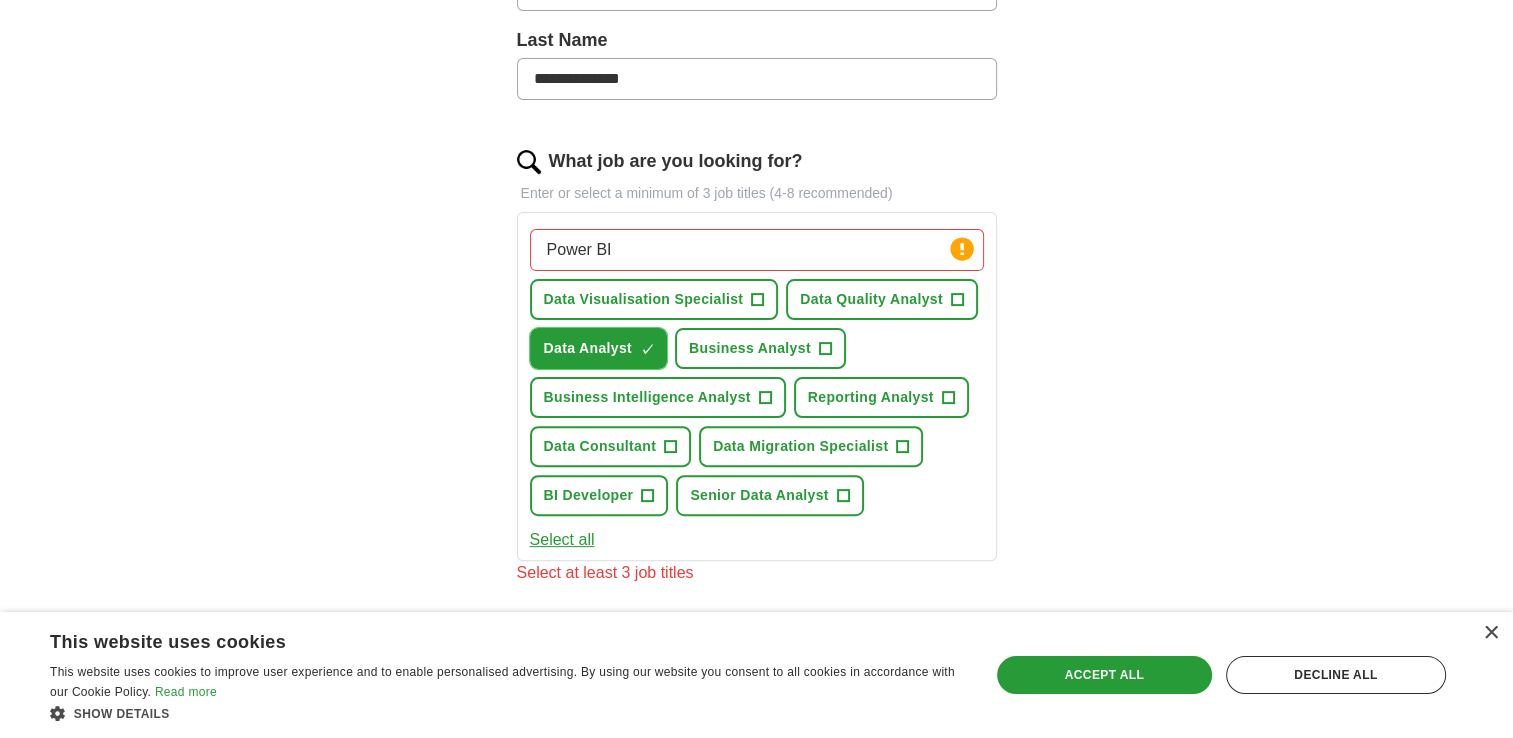 scroll, scrollTop: 524, scrollLeft: 0, axis: vertical 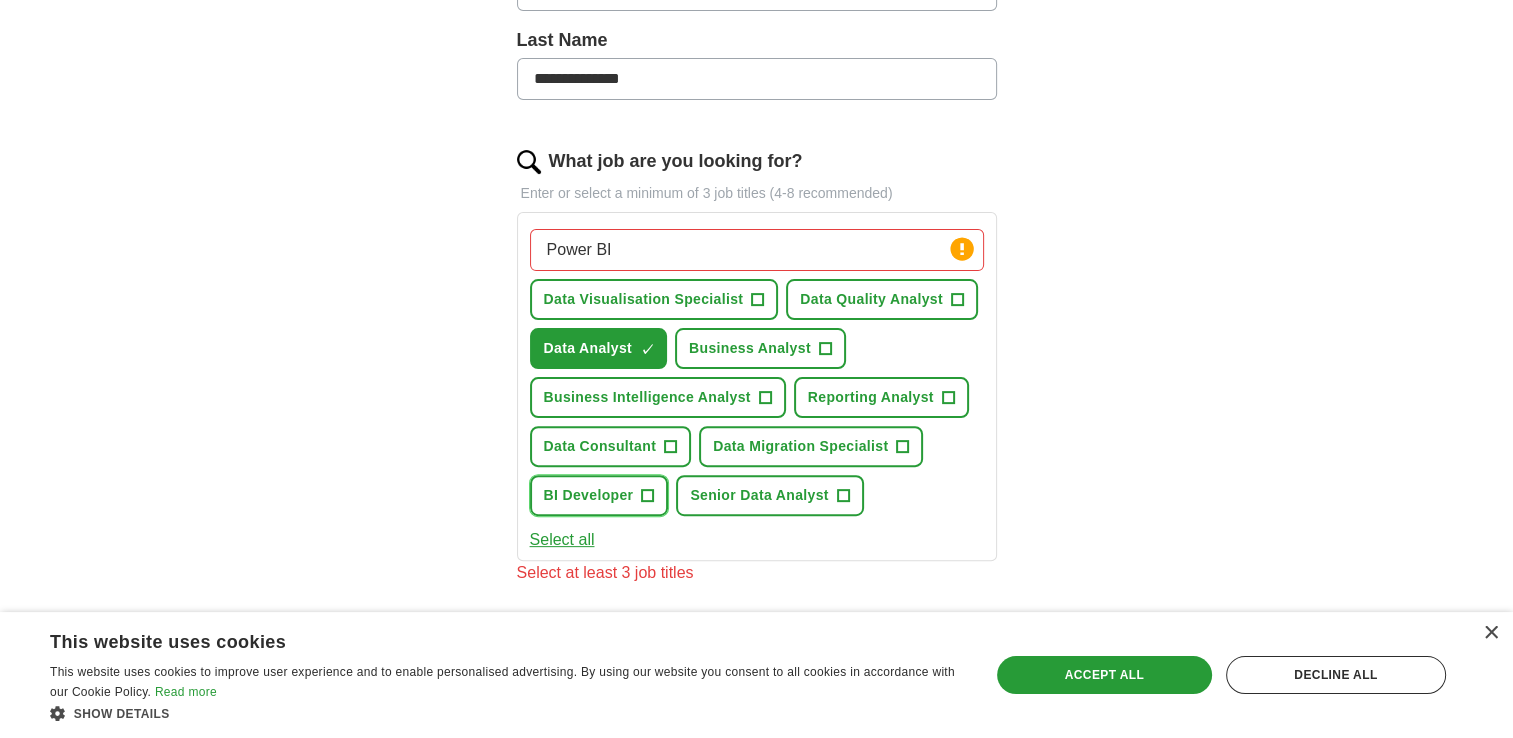 click on "BI Developer +" at bounding box center (599, 495) 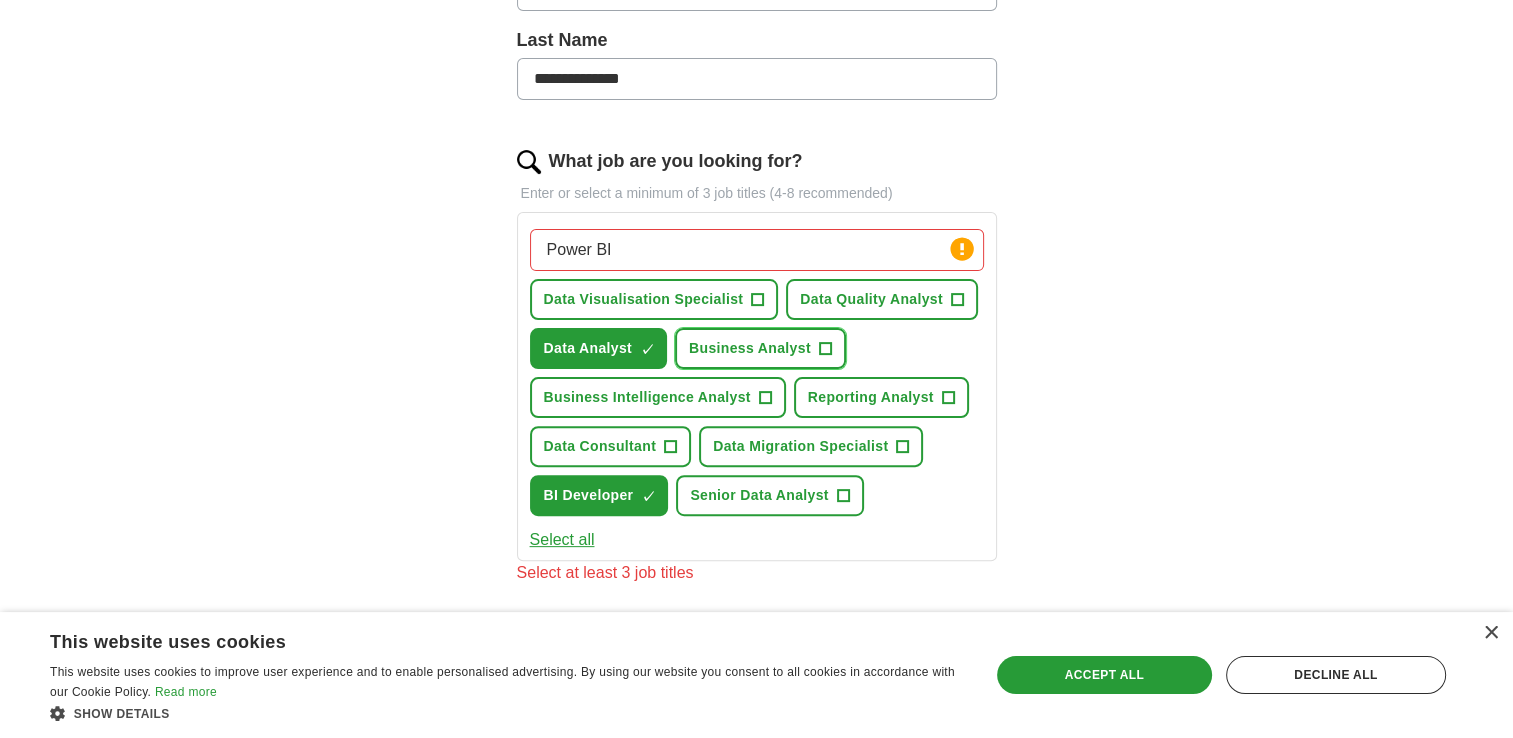 click on "Business Analyst" at bounding box center (750, 348) 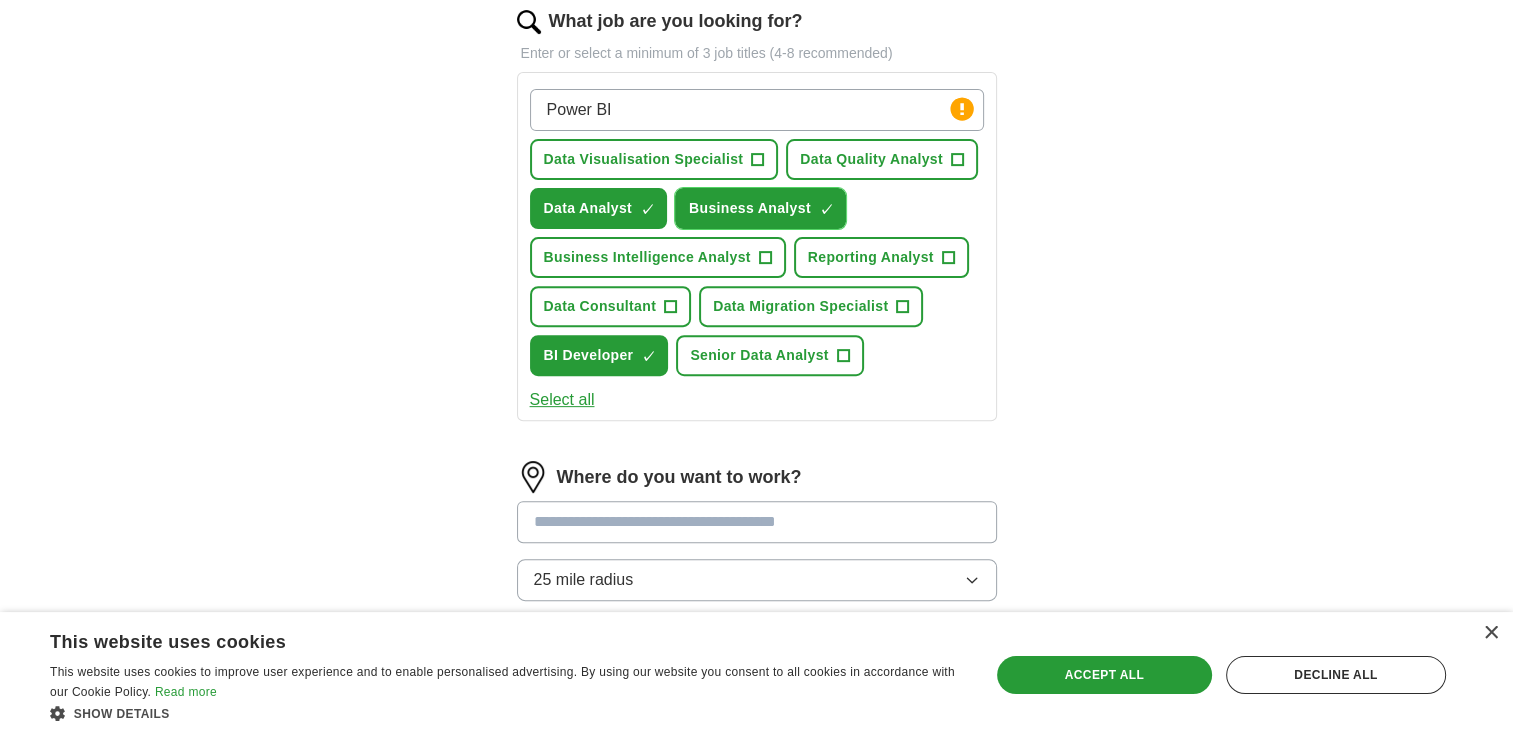 scroll, scrollTop: 667, scrollLeft: 0, axis: vertical 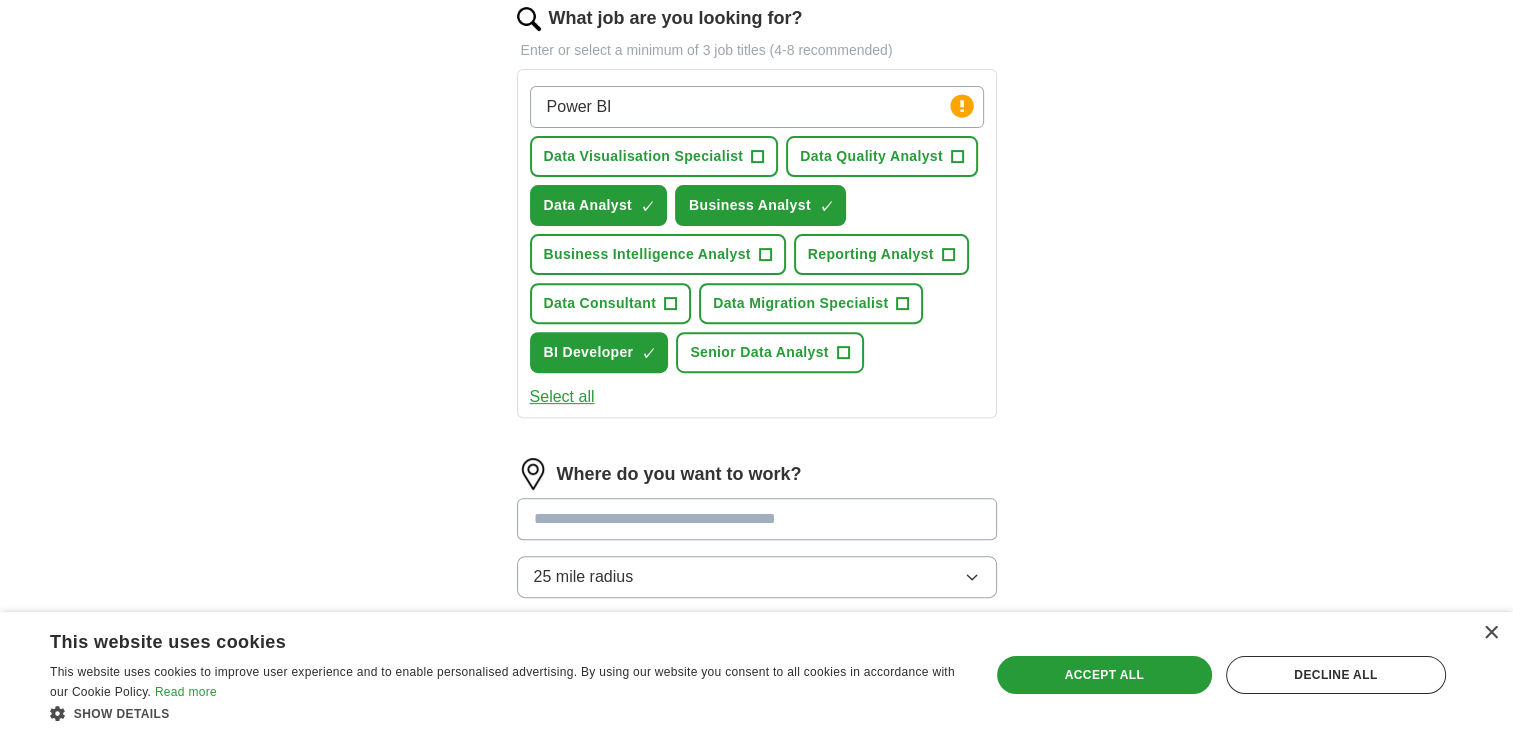 click at bounding box center [757, 519] 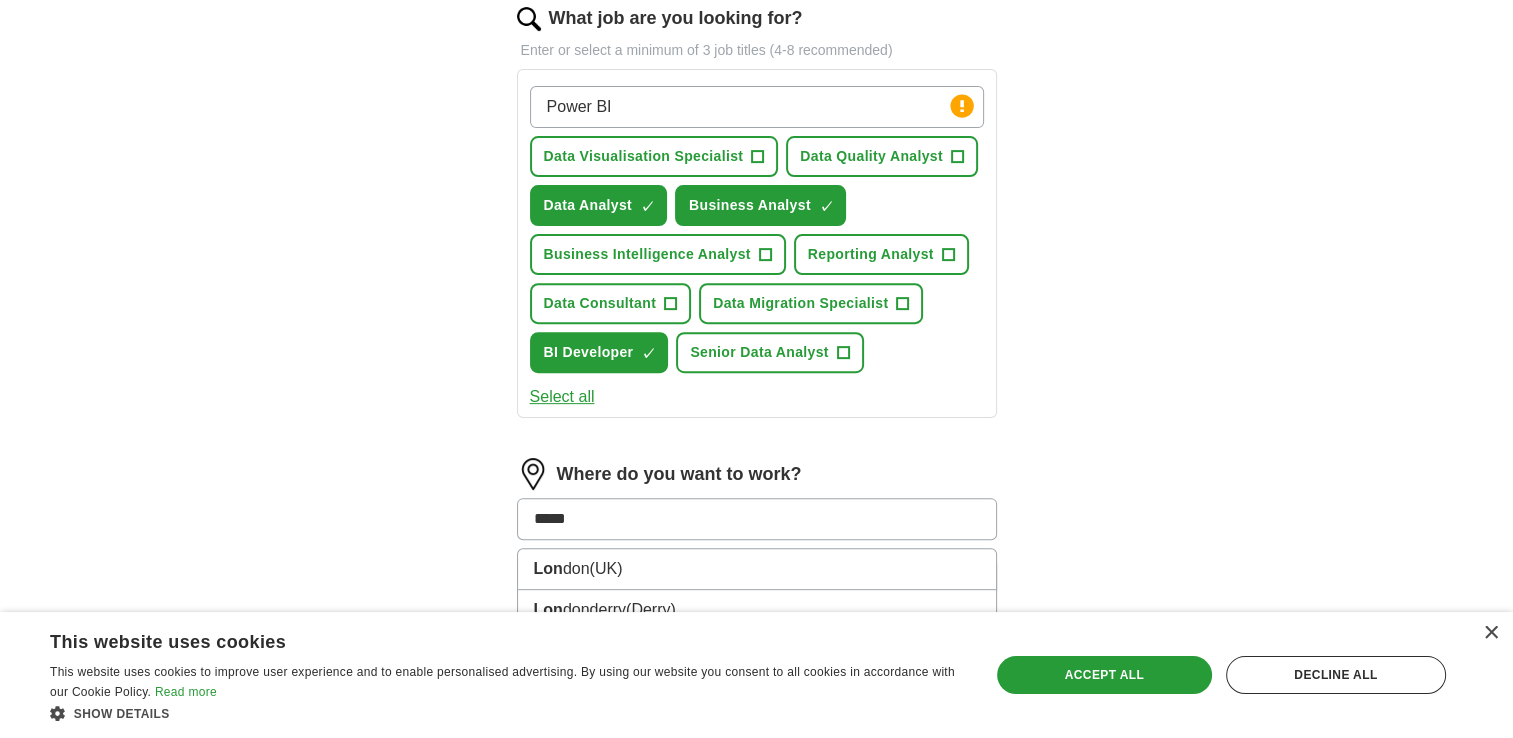 type on "******" 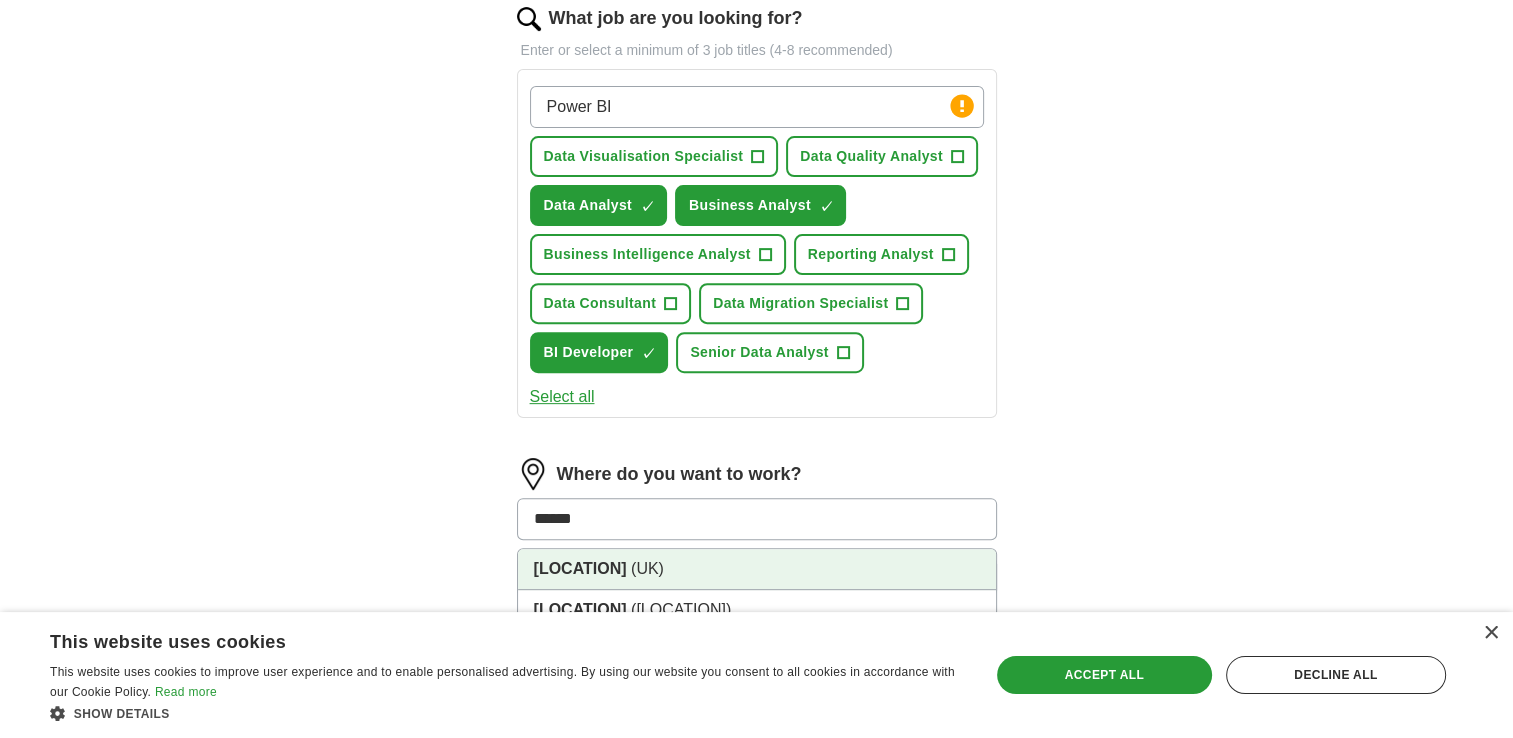 click on "[LOCATION]   (UK)" at bounding box center [757, 569] 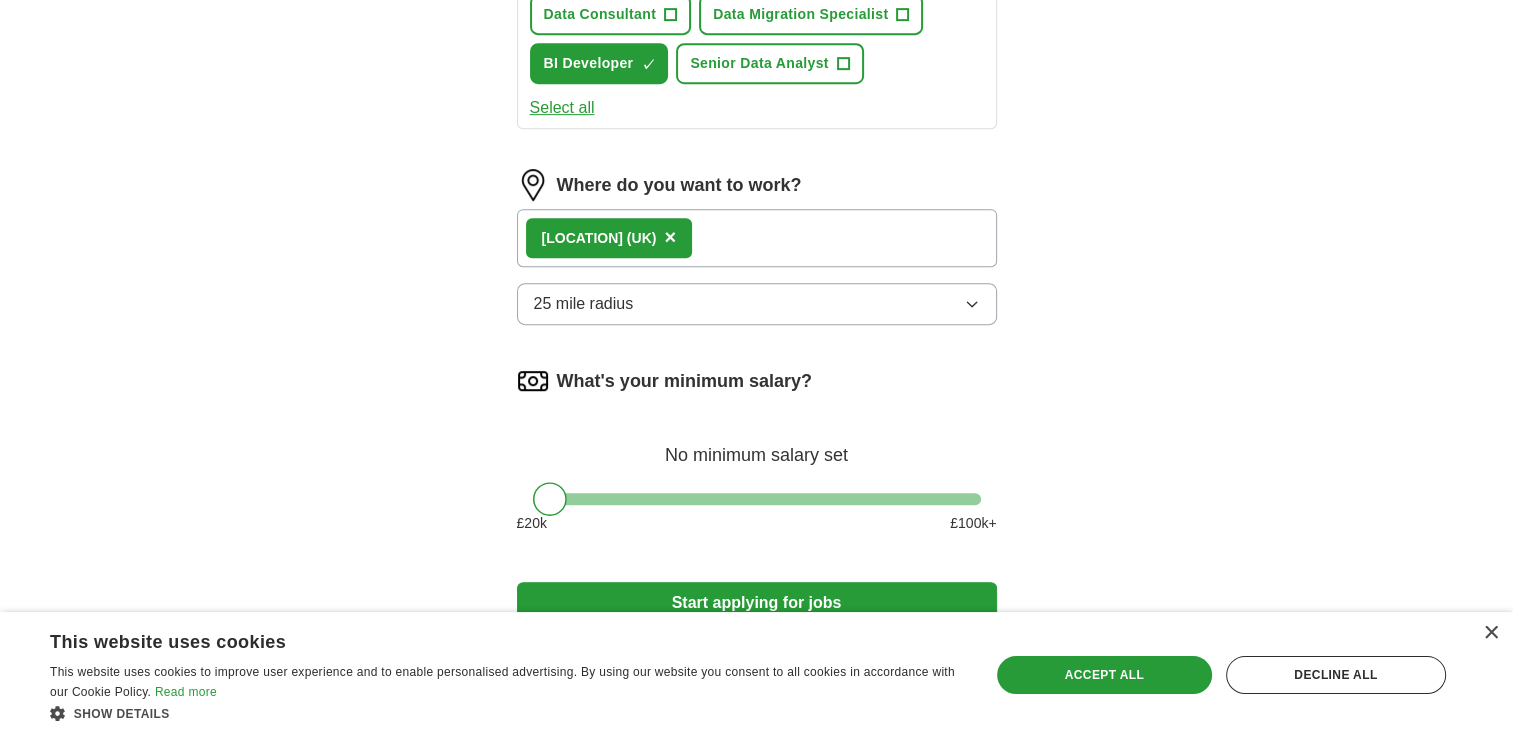scroll, scrollTop: 967, scrollLeft: 0, axis: vertical 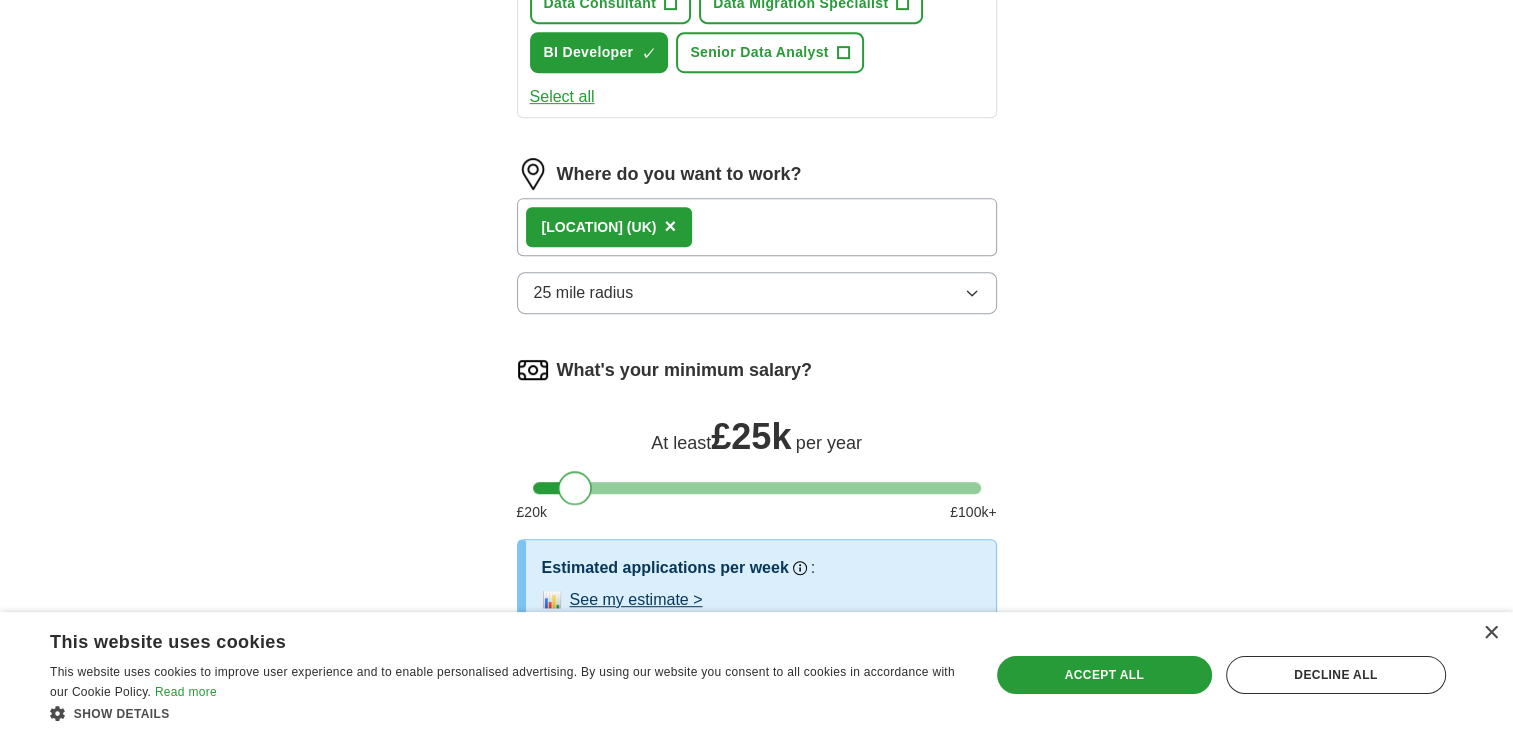 drag, startPoint x: 550, startPoint y: 480, endPoint x: 576, endPoint y: 488, distance: 27.202942 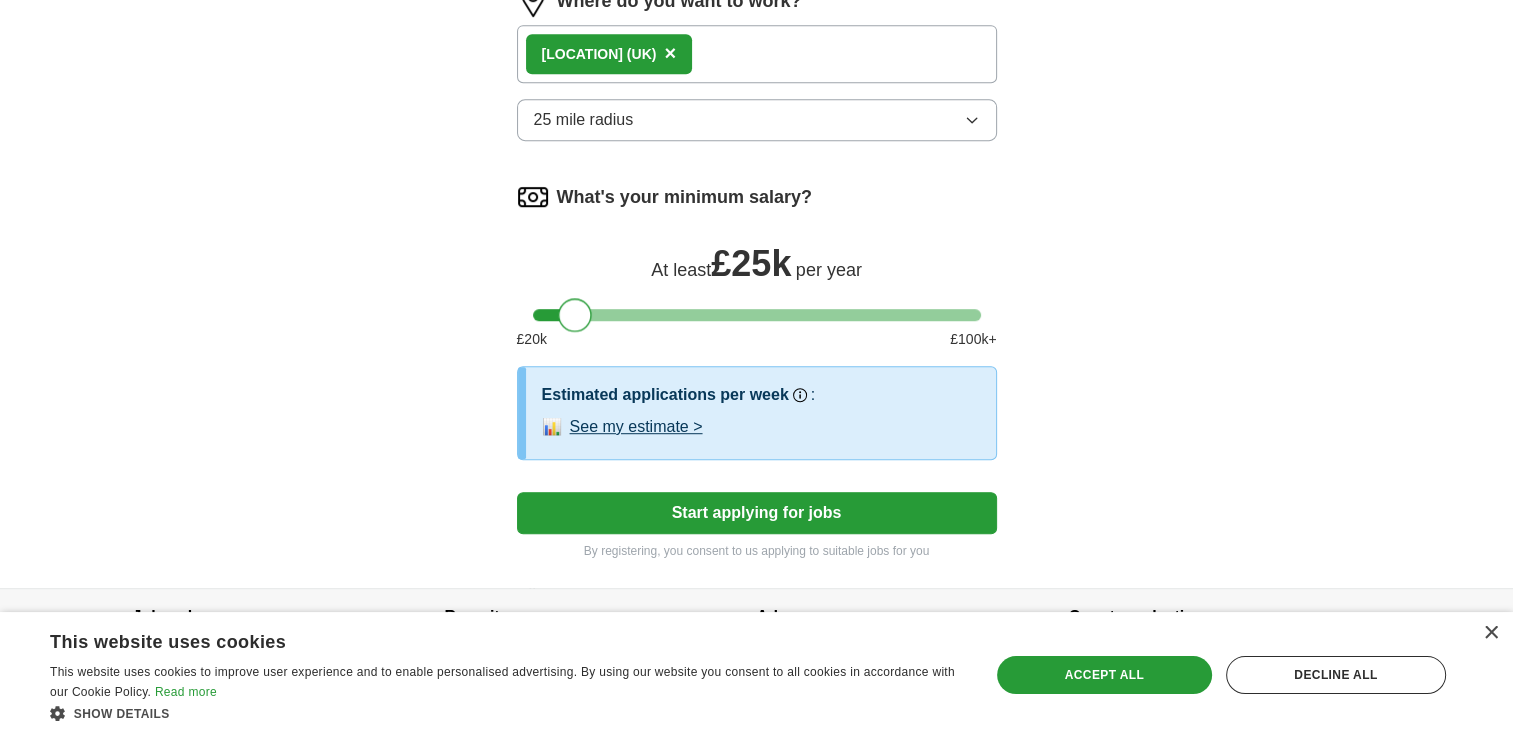 scroll, scrollTop: 1204, scrollLeft: 0, axis: vertical 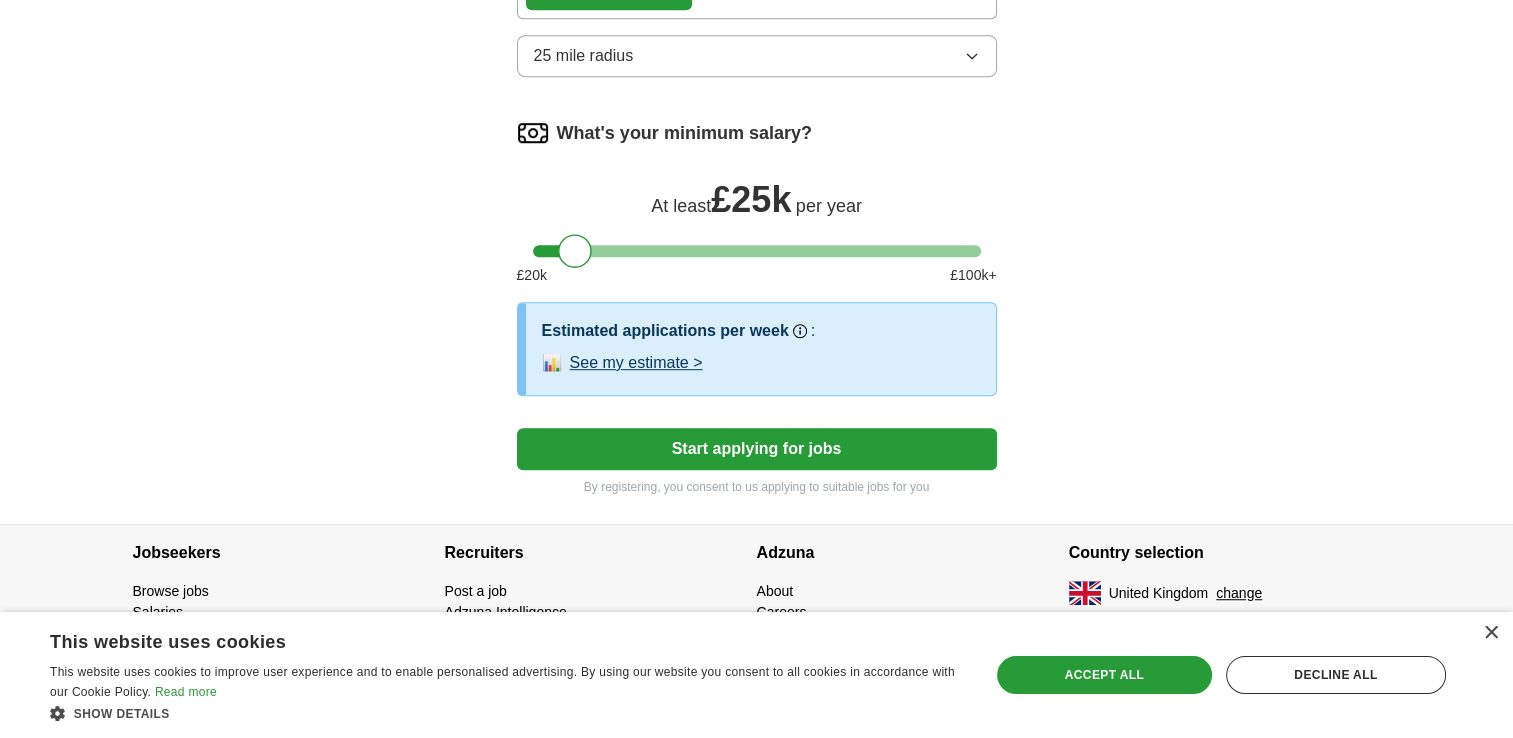 click on "Start applying for jobs" at bounding box center (757, 449) 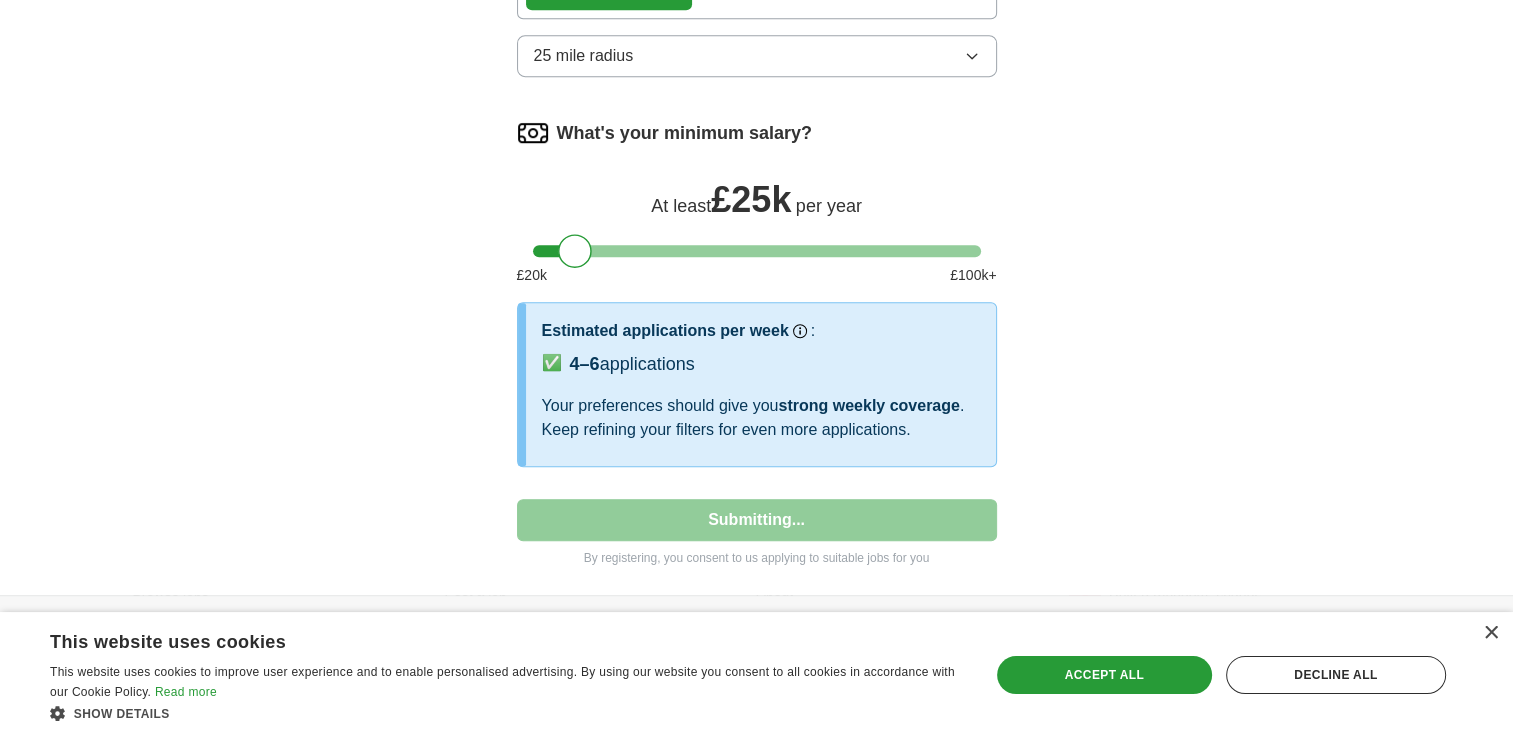 select on "**" 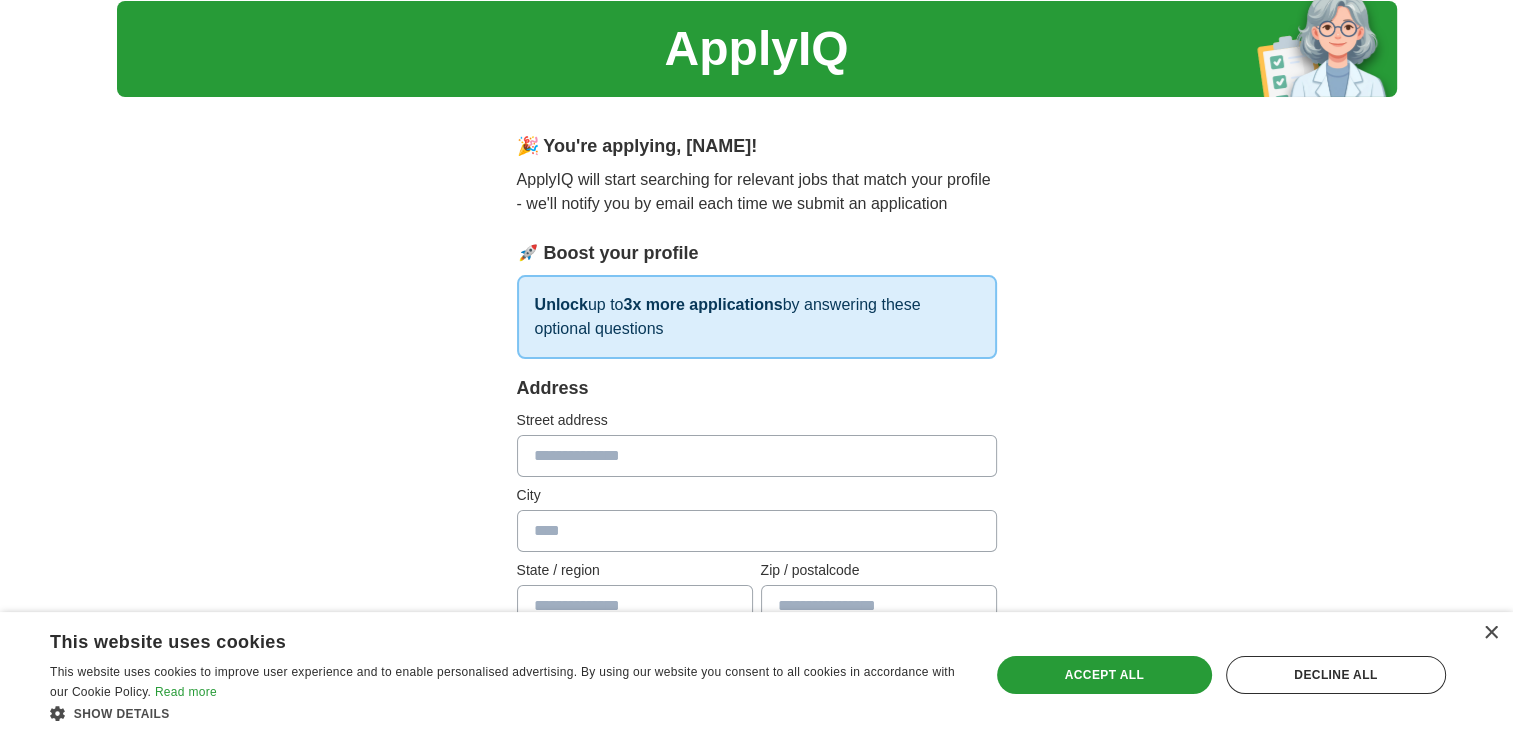 scroll, scrollTop: 64, scrollLeft: 0, axis: vertical 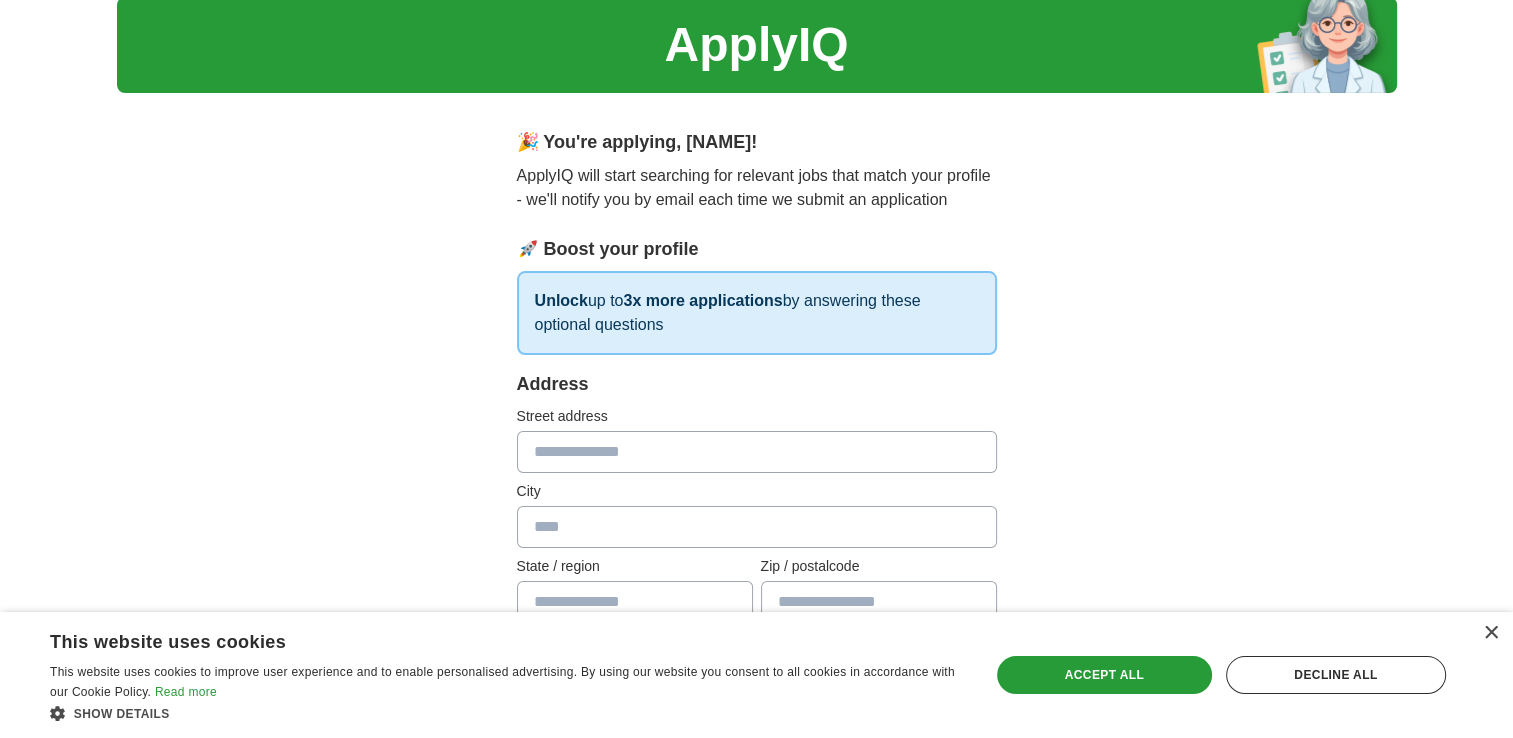 click at bounding box center (757, 452) 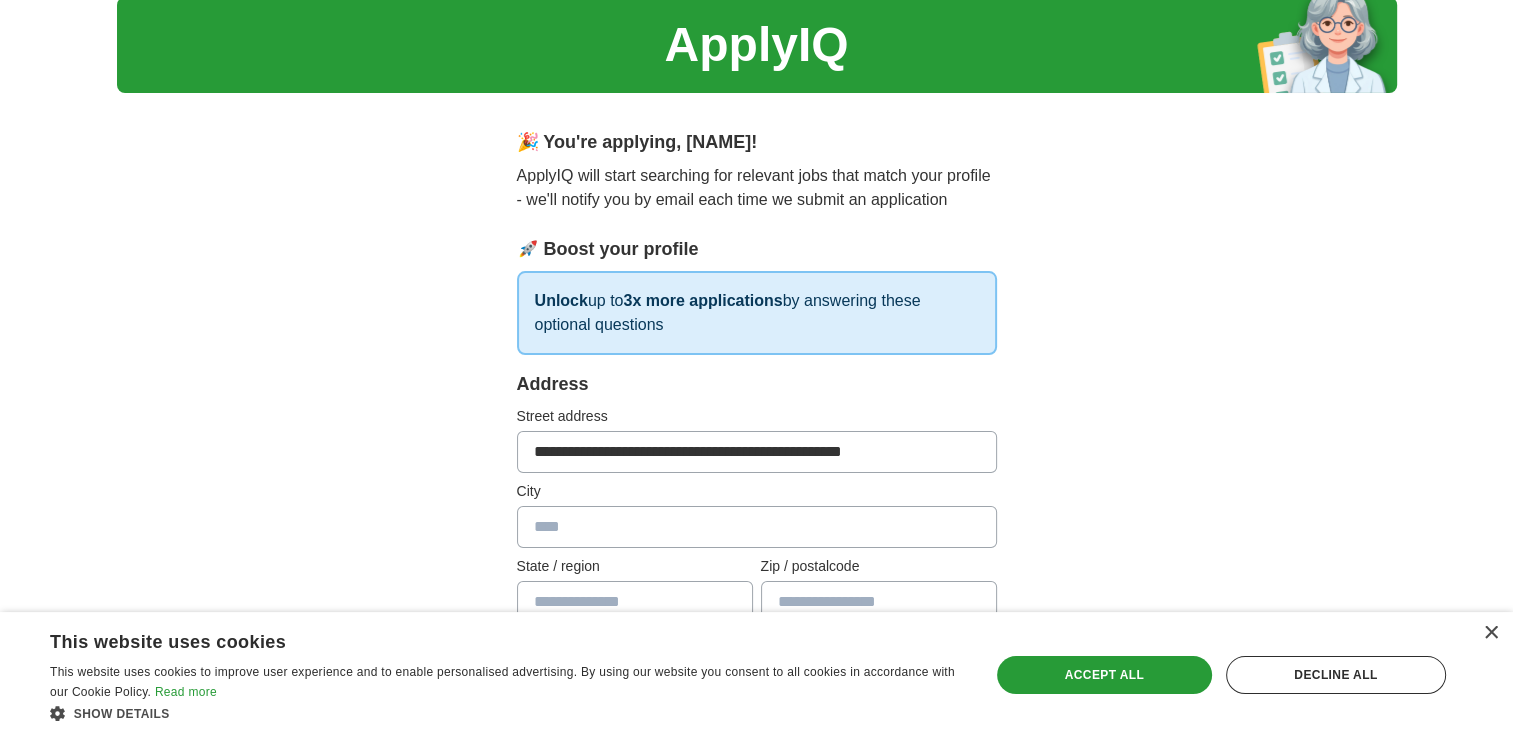 type on "*******" 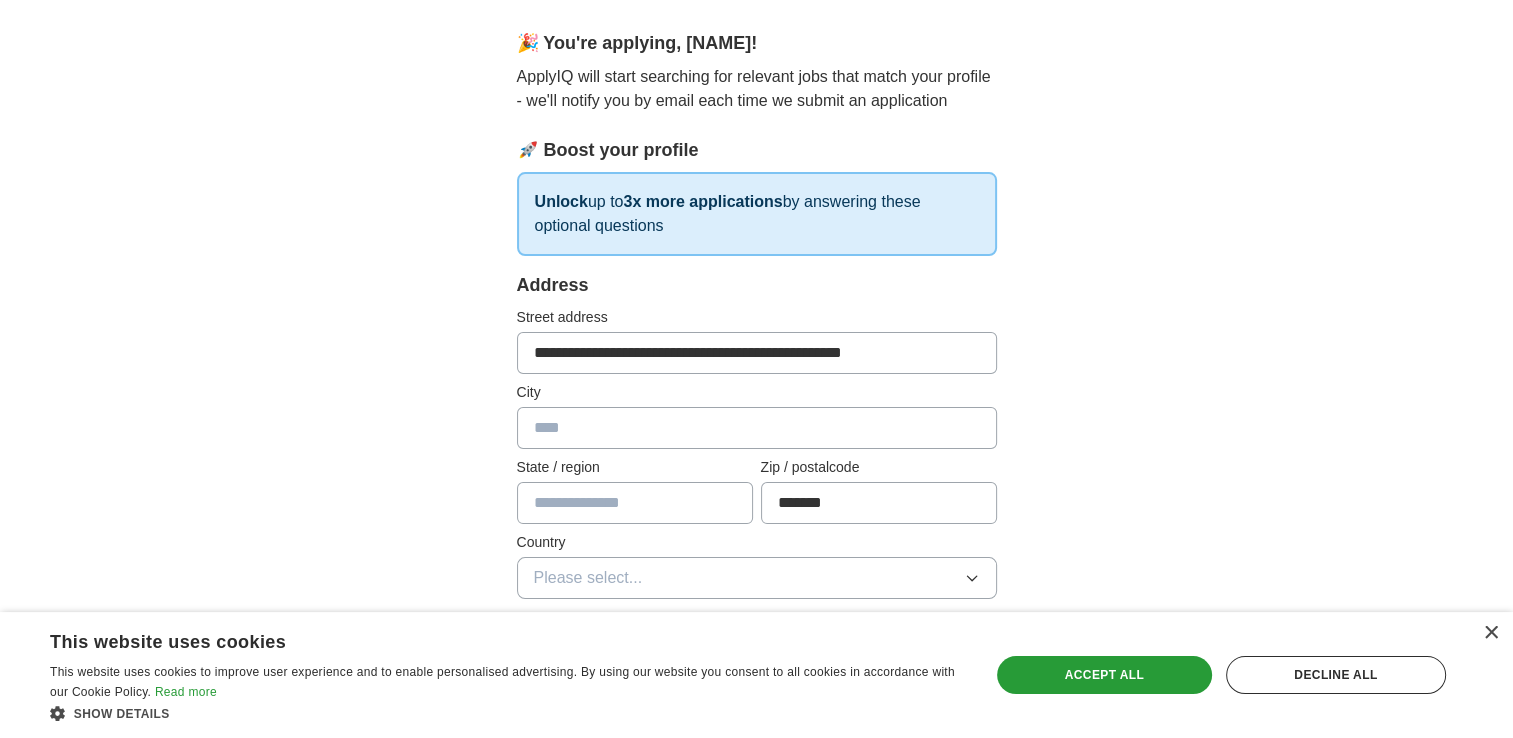 scroll, scrollTop: 166, scrollLeft: 0, axis: vertical 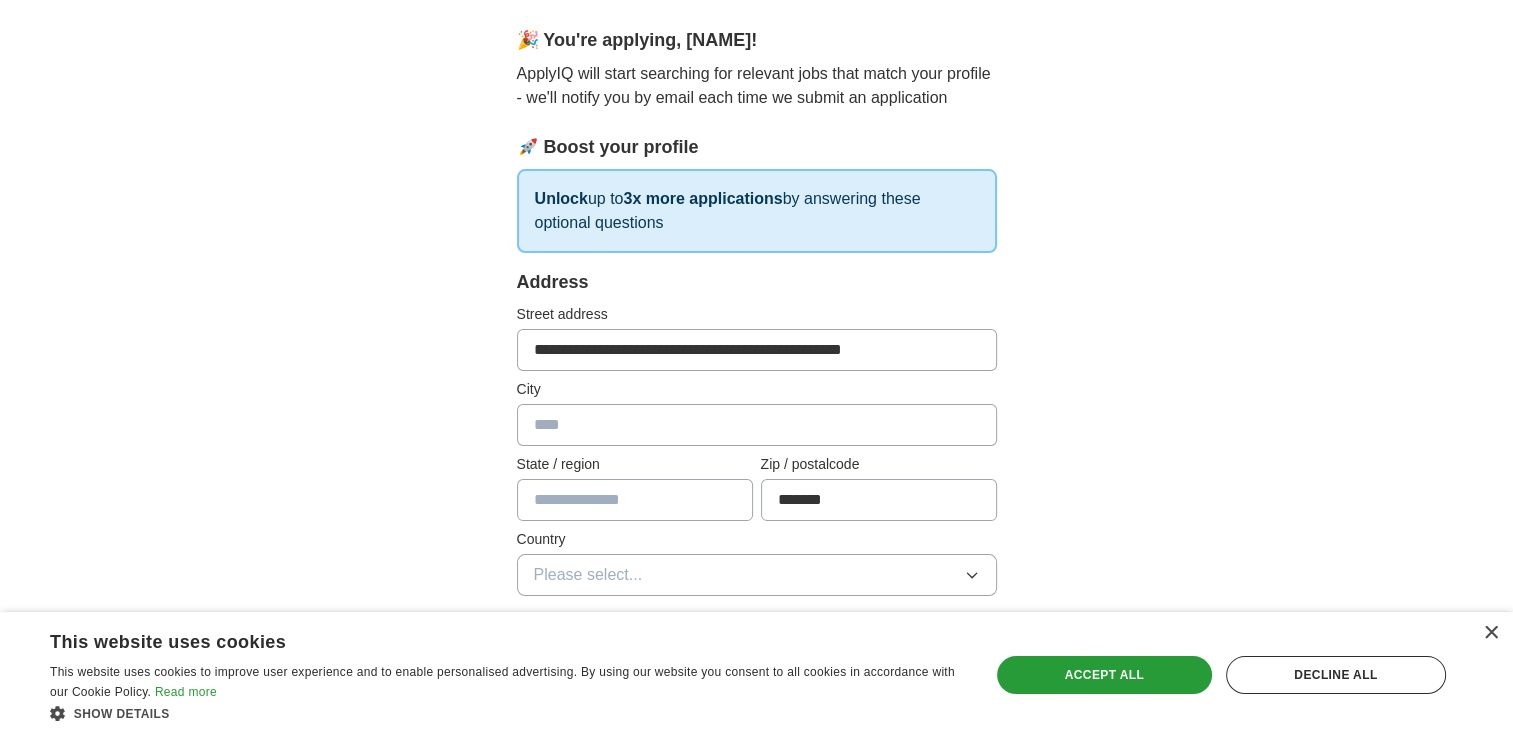 click at bounding box center [757, 425] 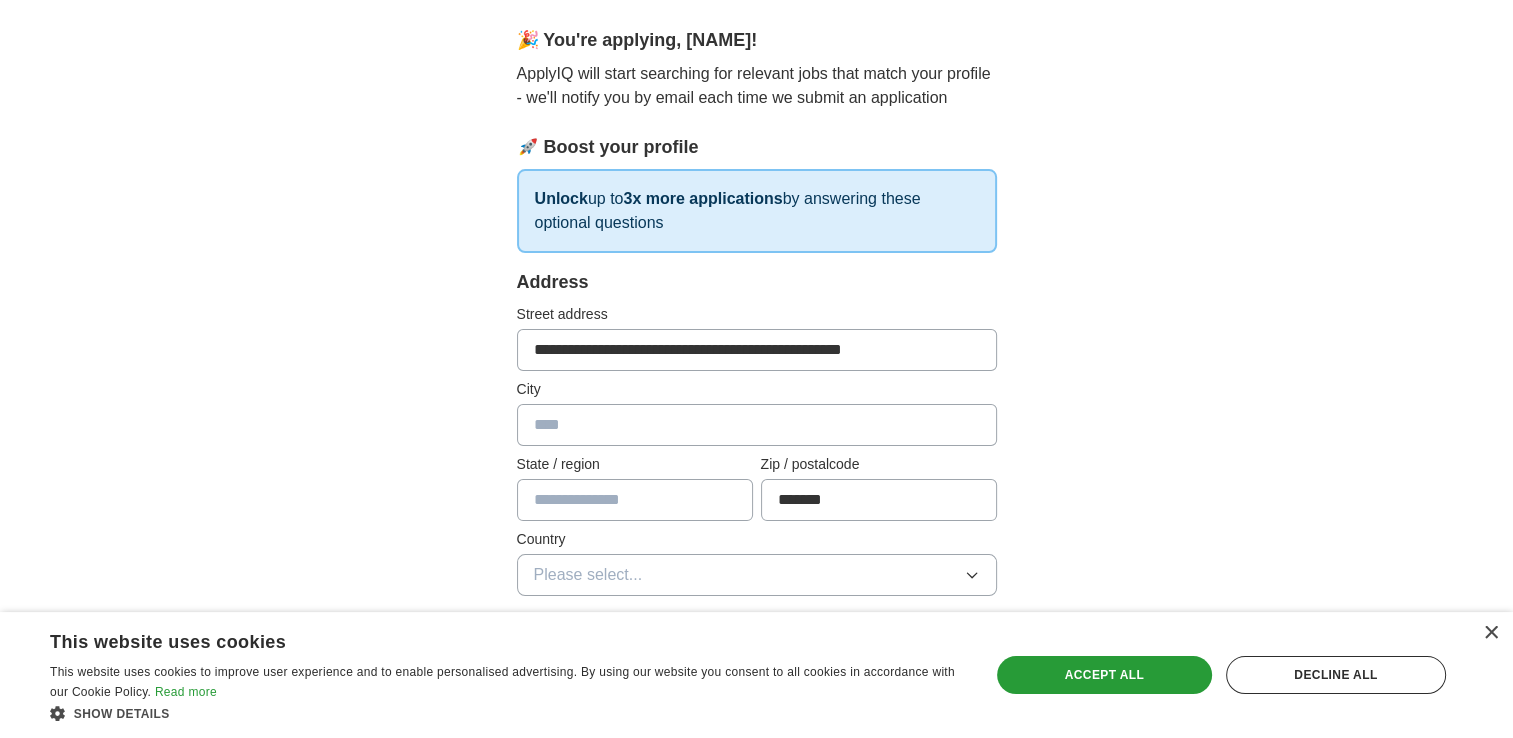 type on "**********" 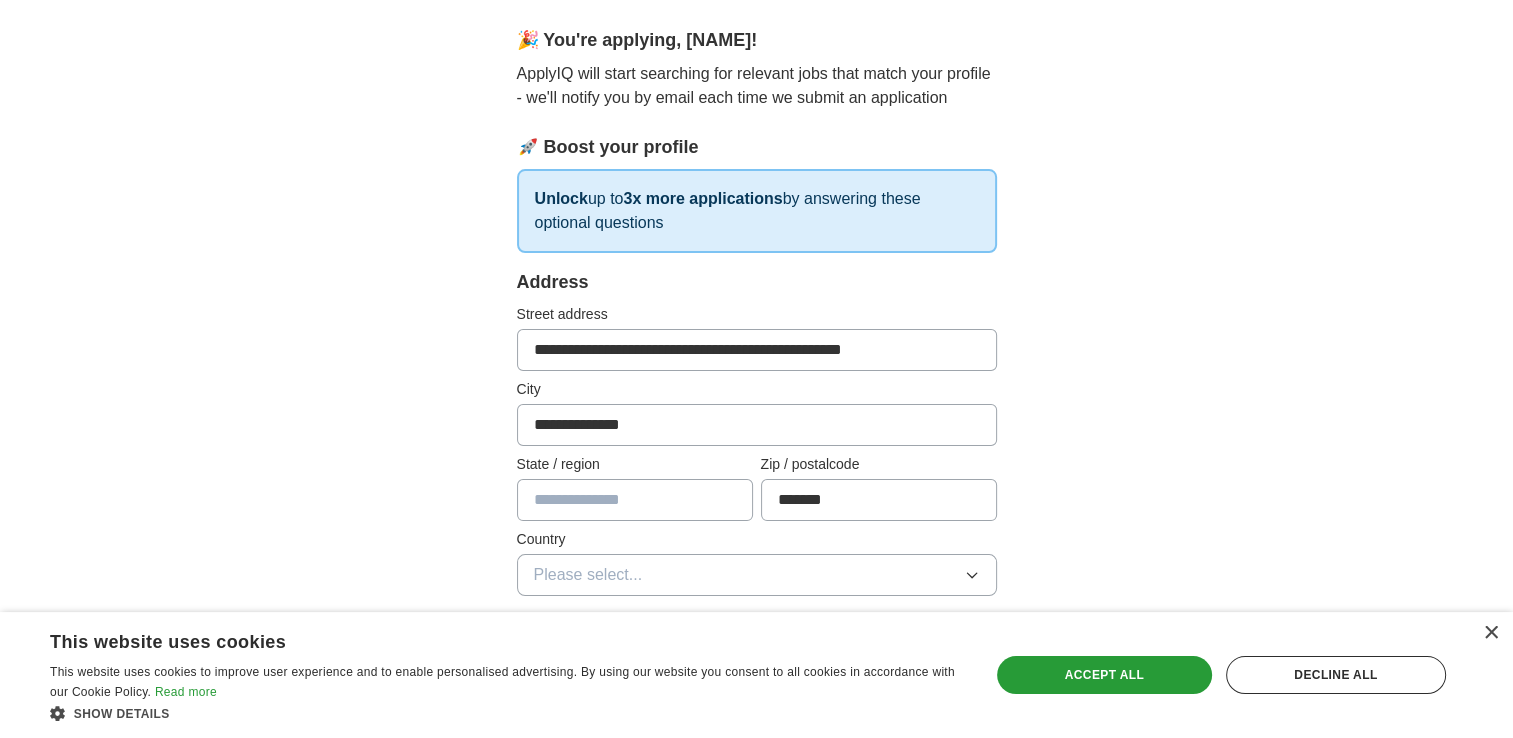 type on "**********" 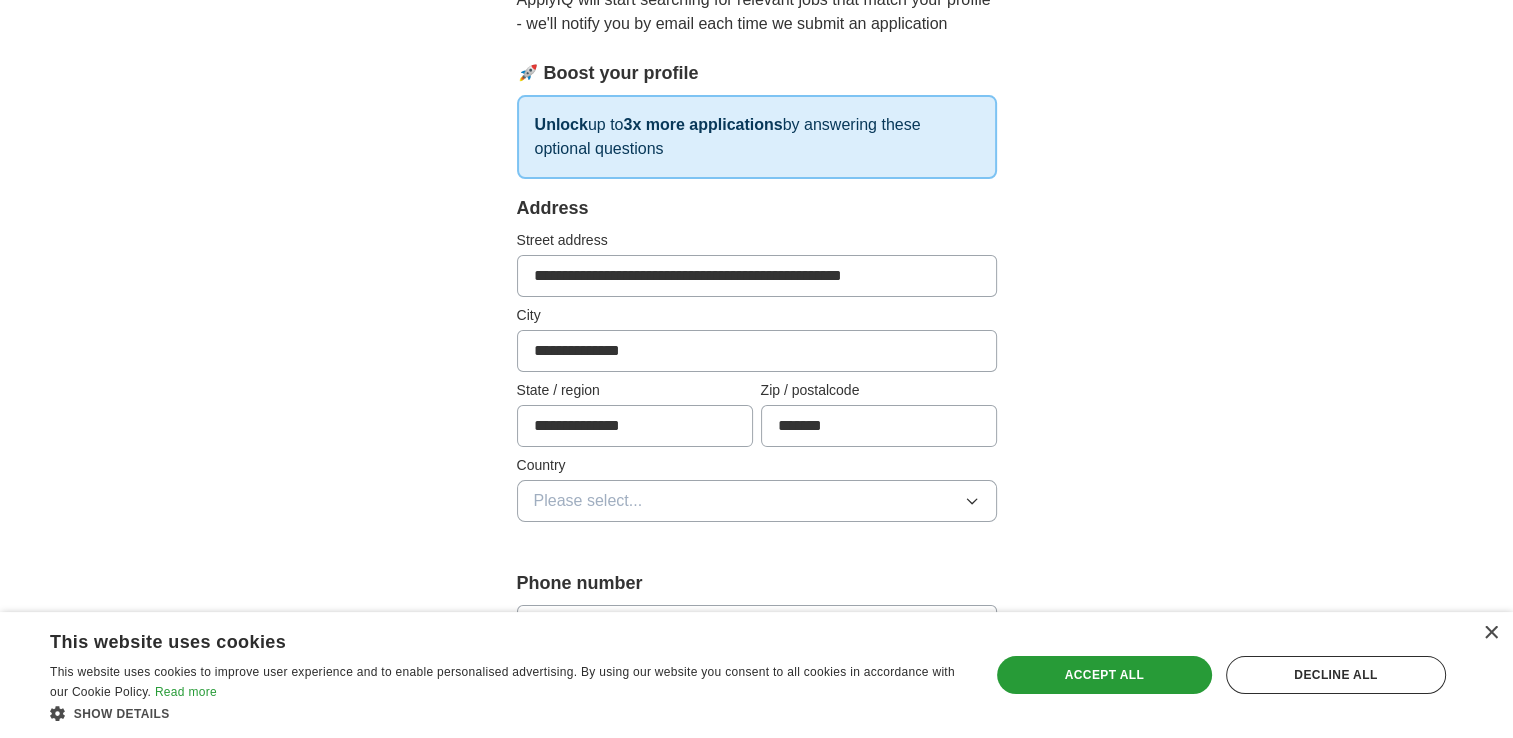 scroll, scrollTop: 284, scrollLeft: 0, axis: vertical 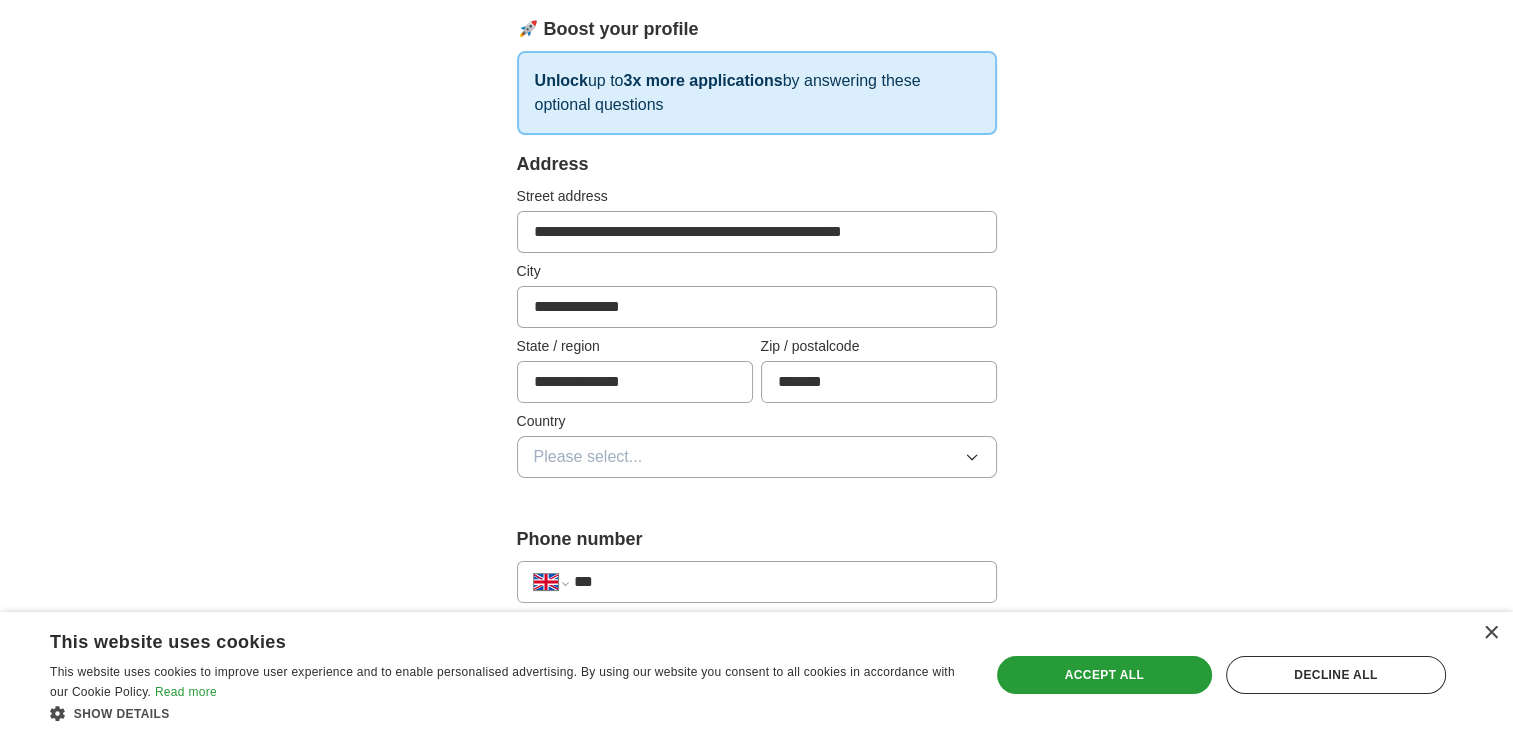 click on "Please select..." at bounding box center [588, 457] 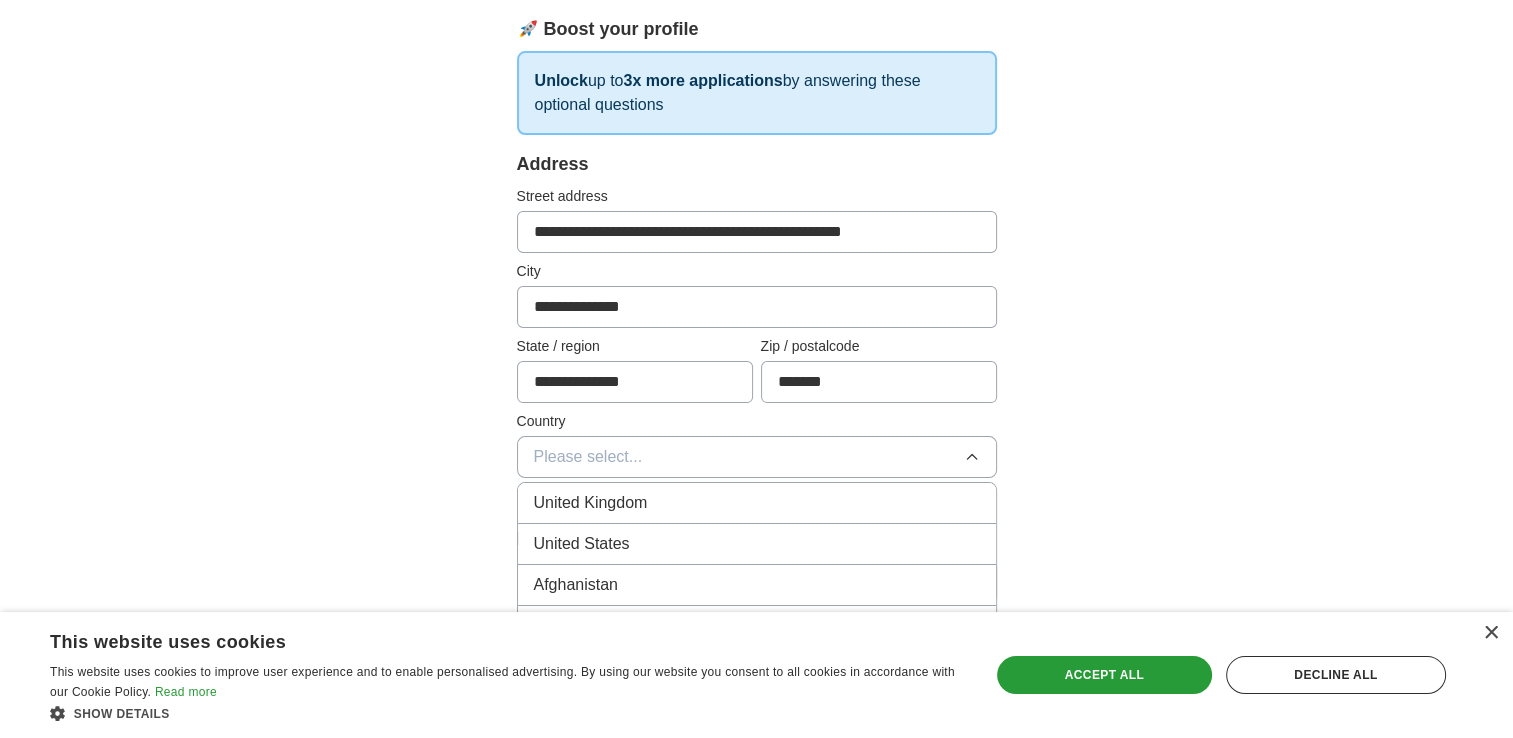 click on "United Kingdom" at bounding box center (591, 503) 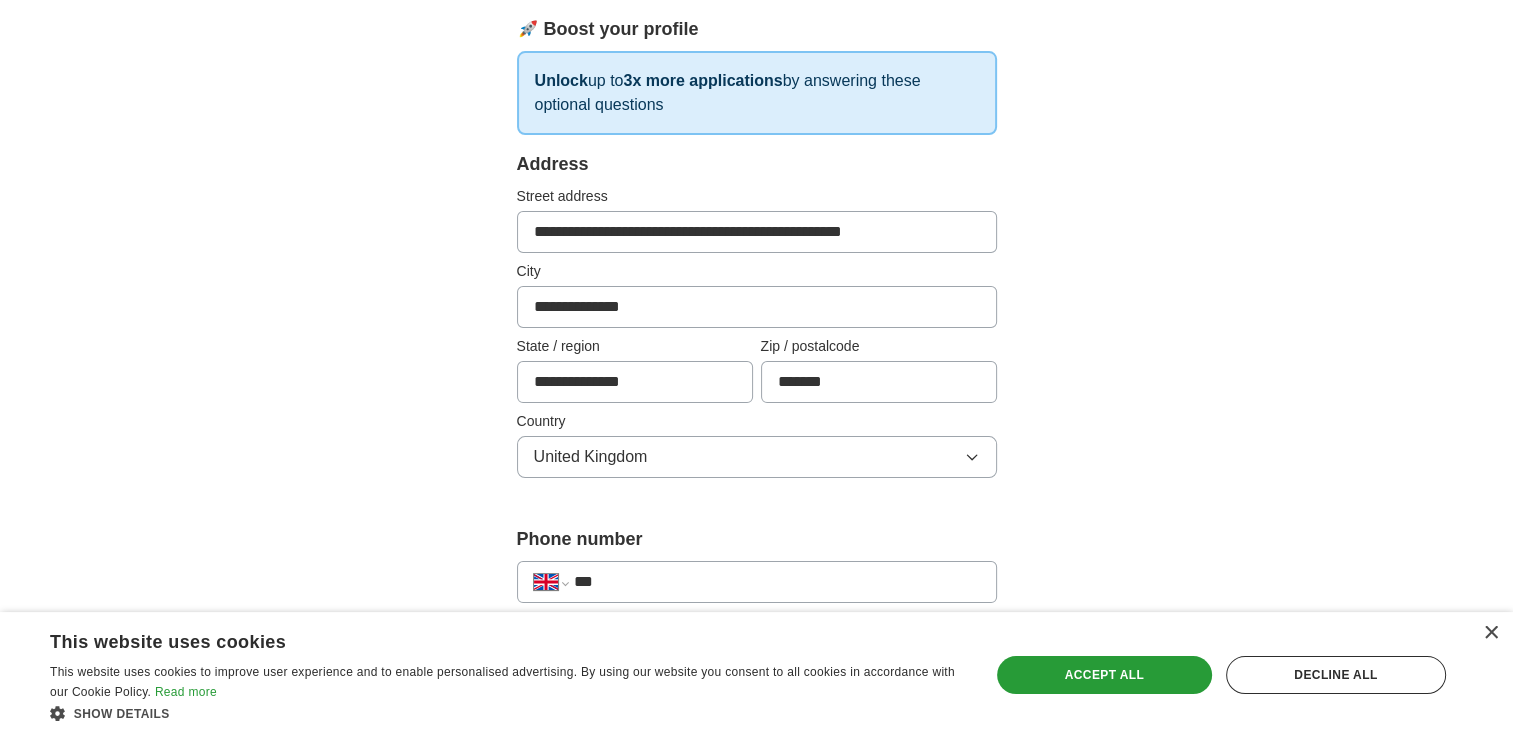 scroll, scrollTop: 404, scrollLeft: 0, axis: vertical 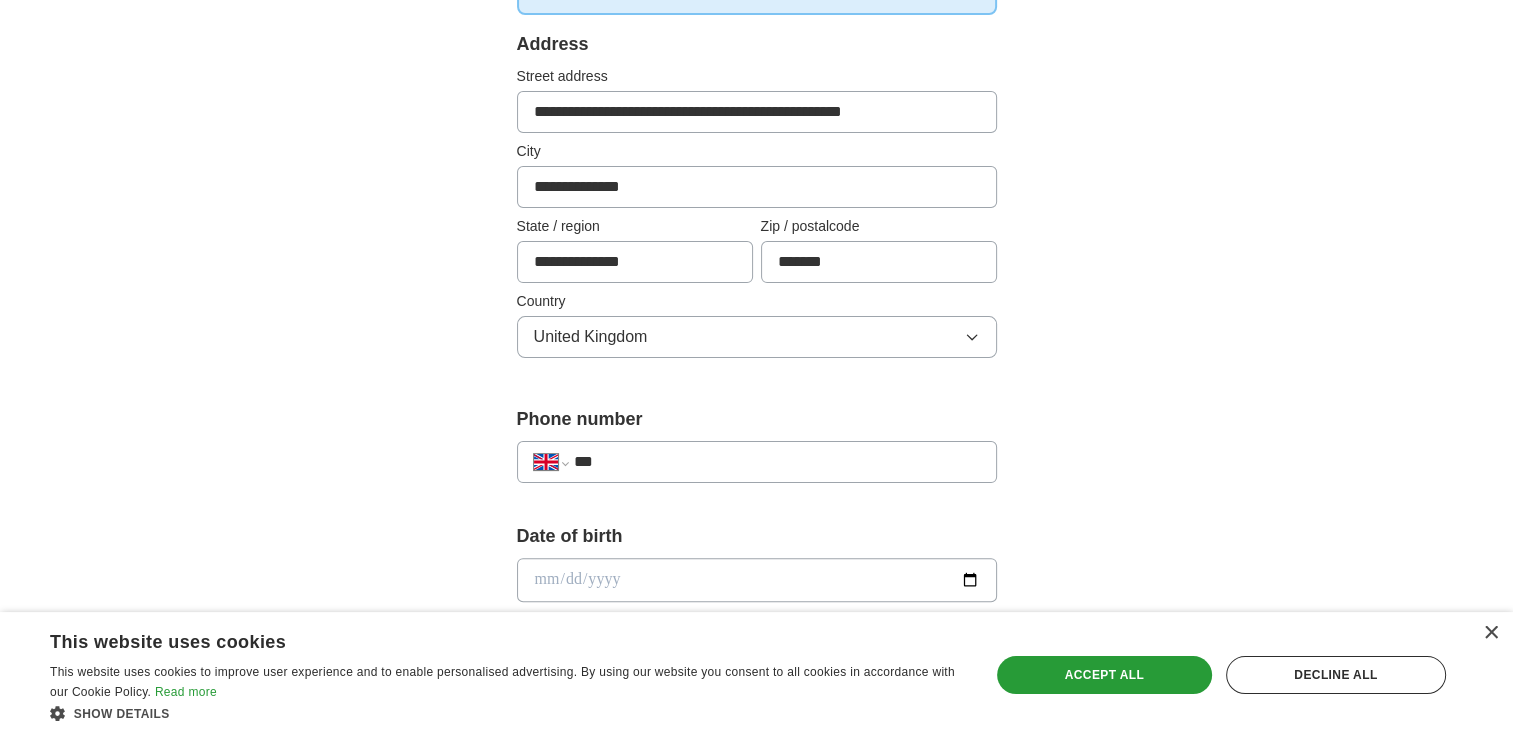 click on "***" at bounding box center [776, 462] 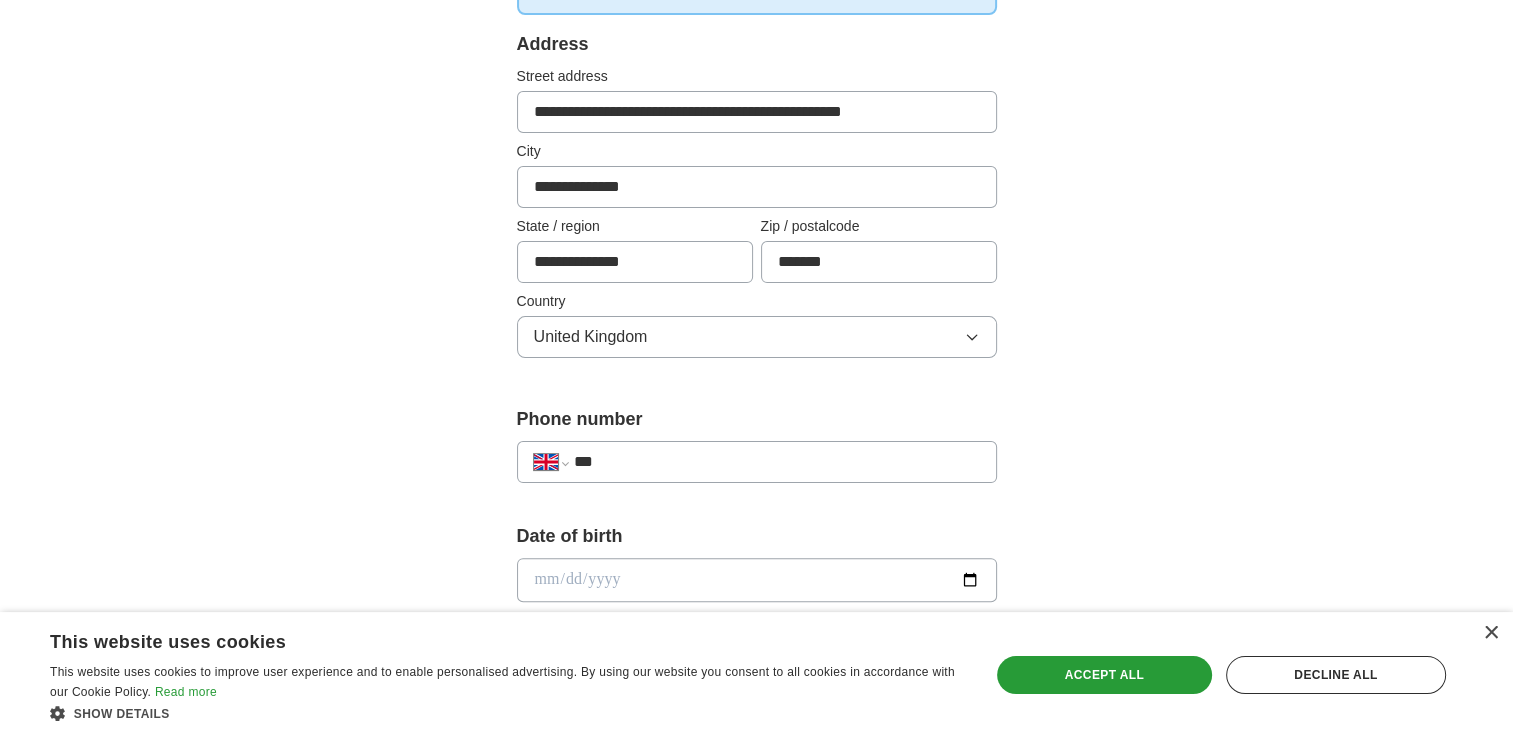 type on "**********" 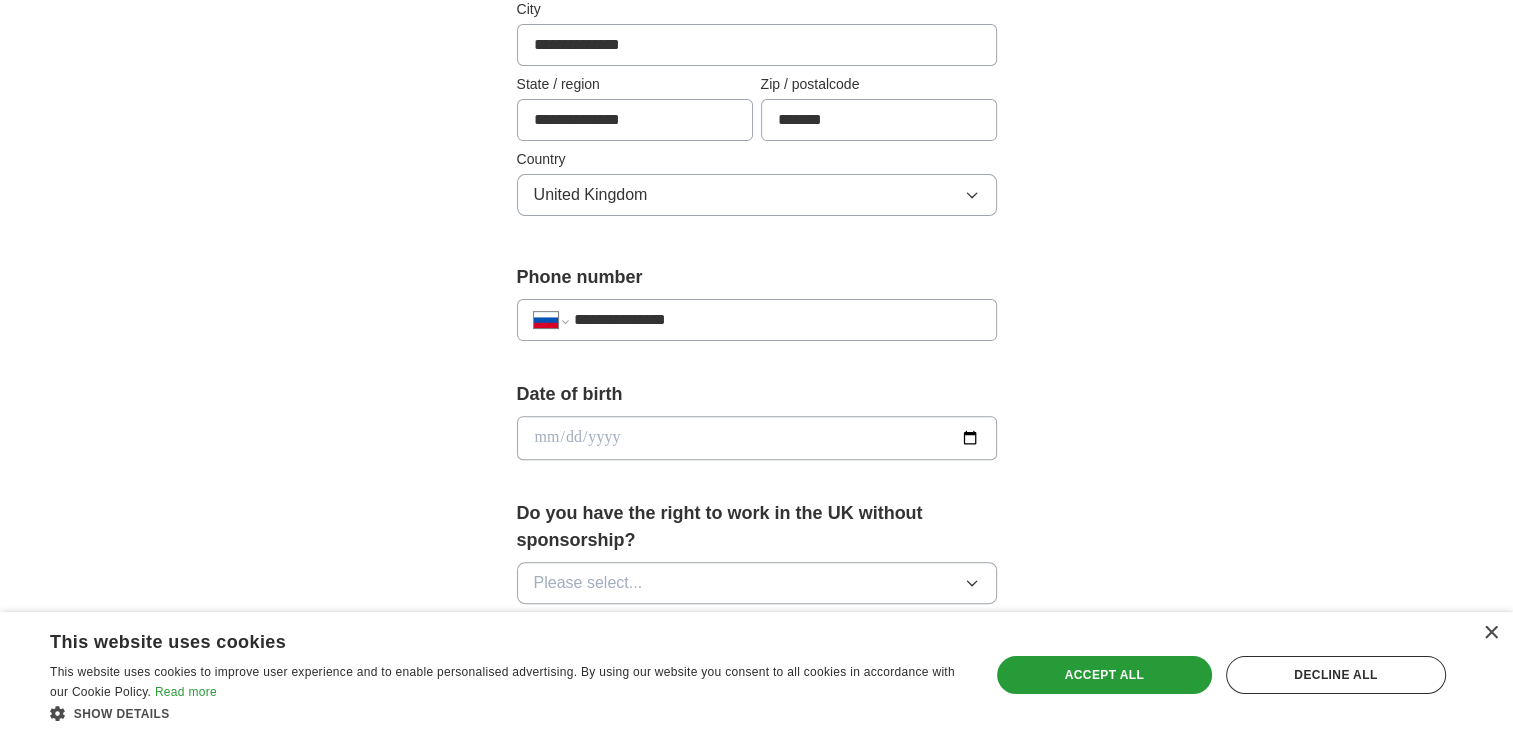scroll, scrollTop: 563, scrollLeft: 0, axis: vertical 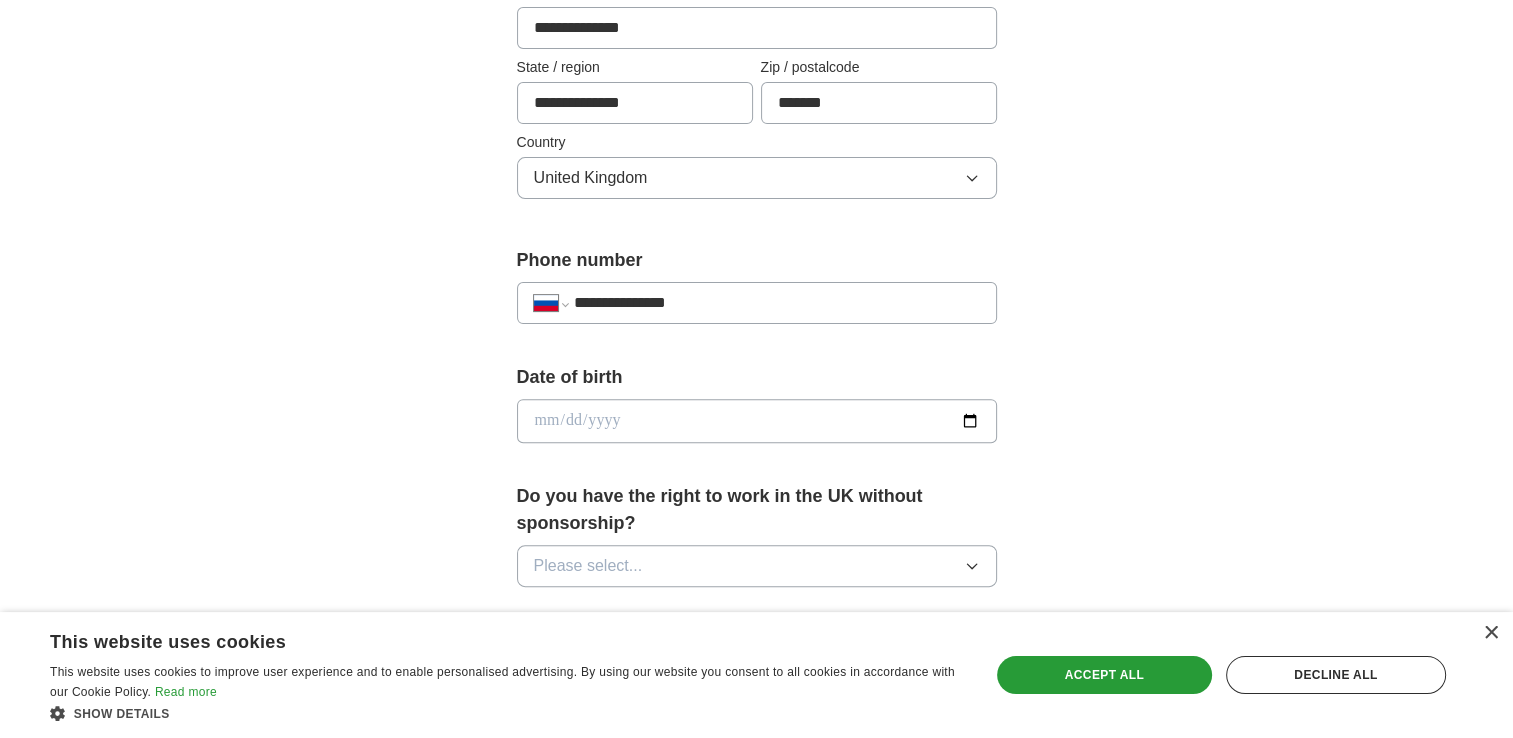 click on "**********" at bounding box center [776, 303] 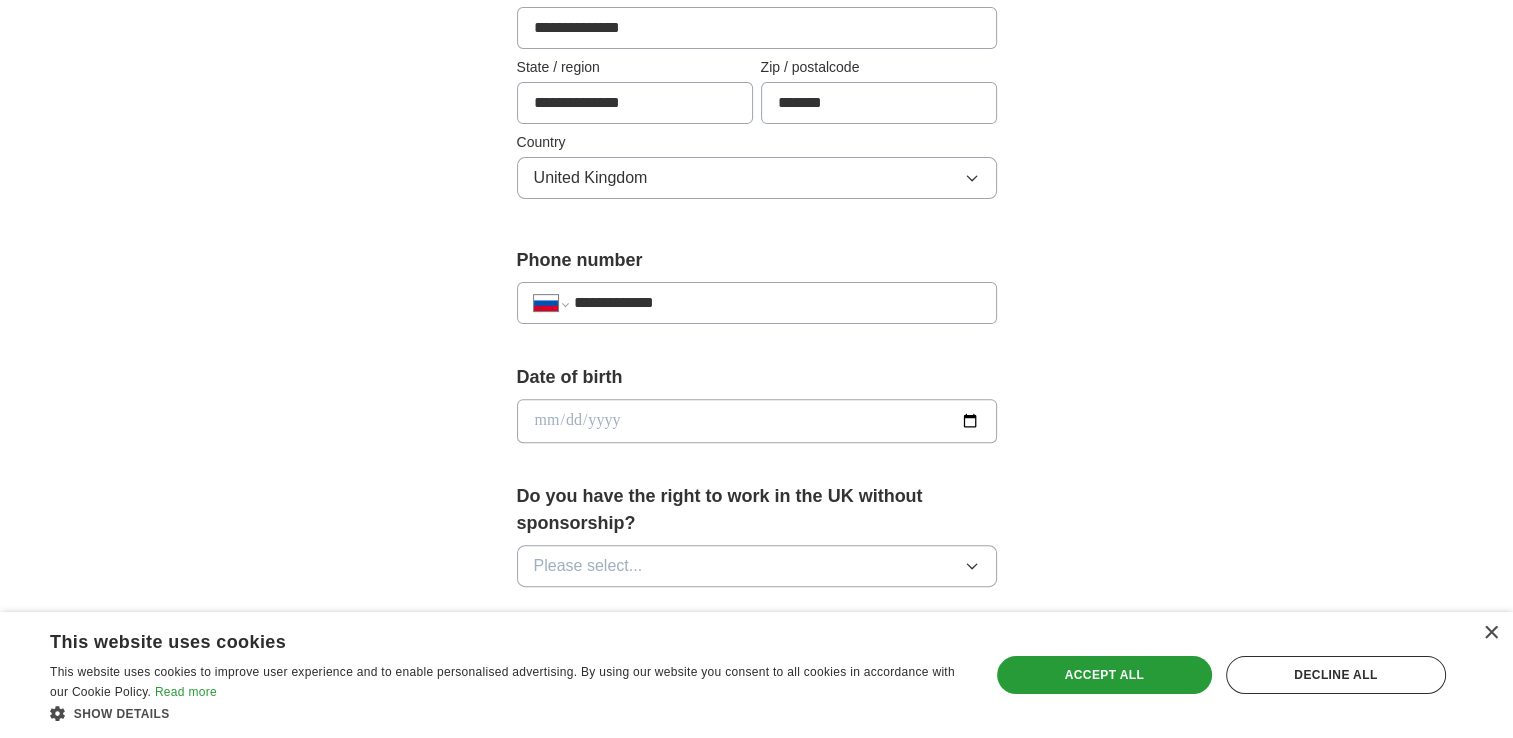 select on "**" 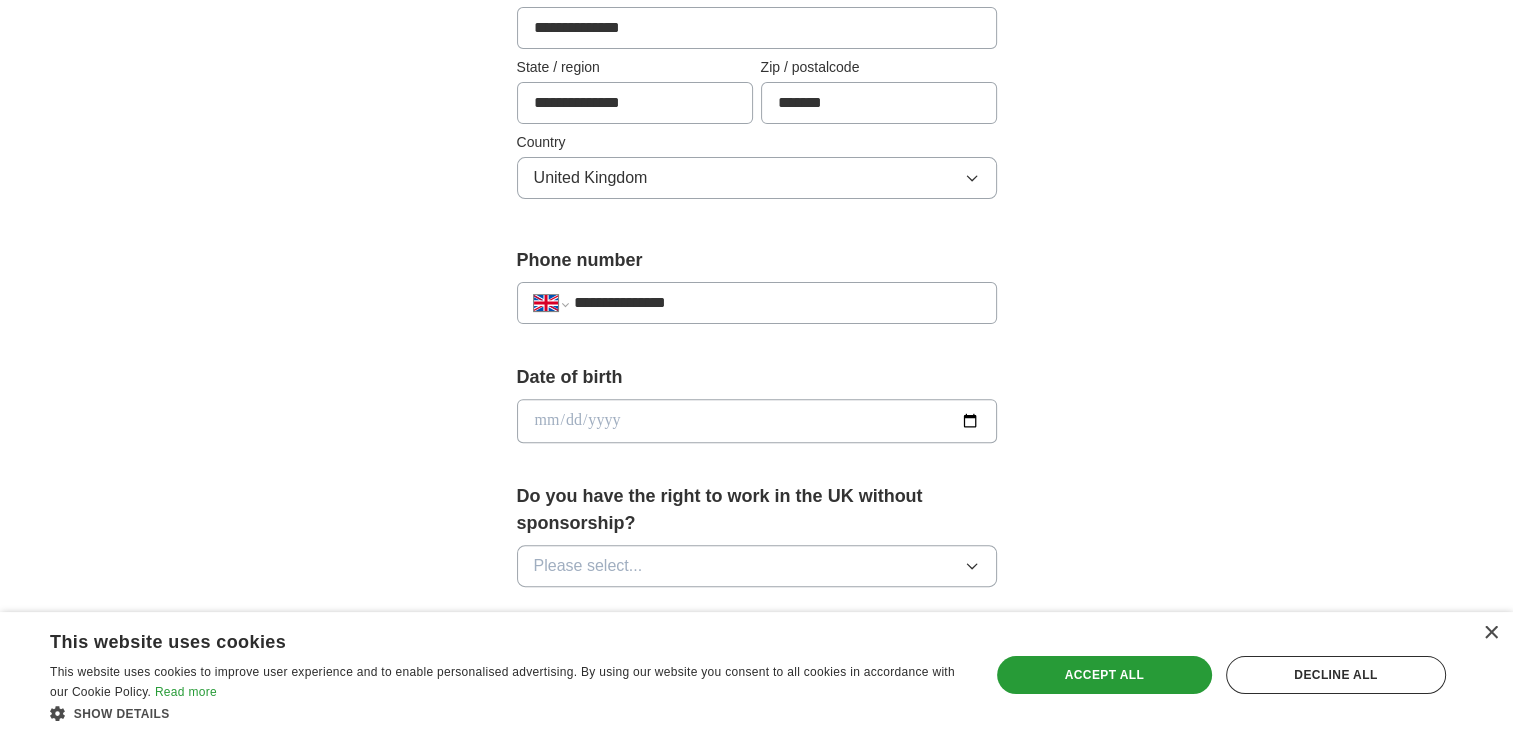 type on "**********" 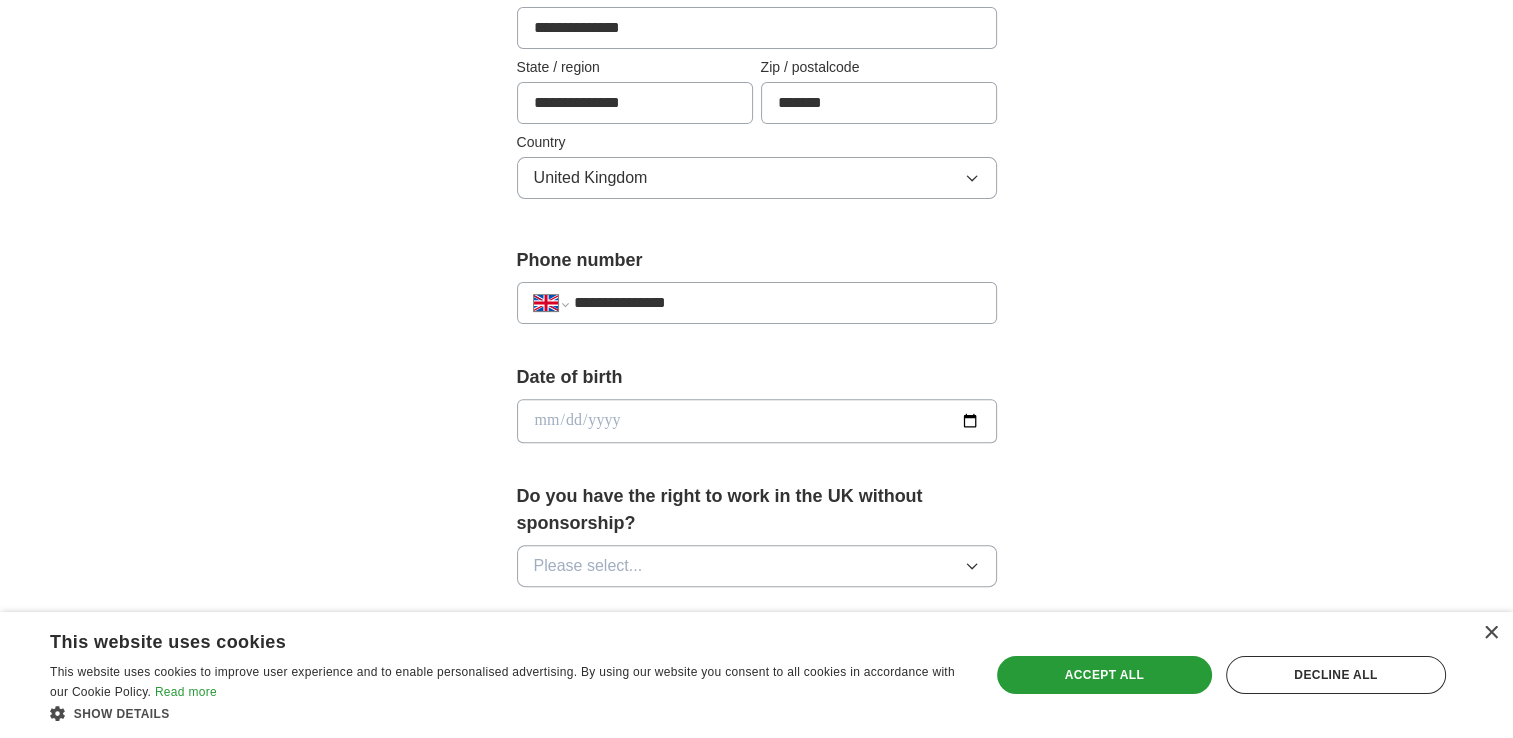 click at bounding box center (757, 421) 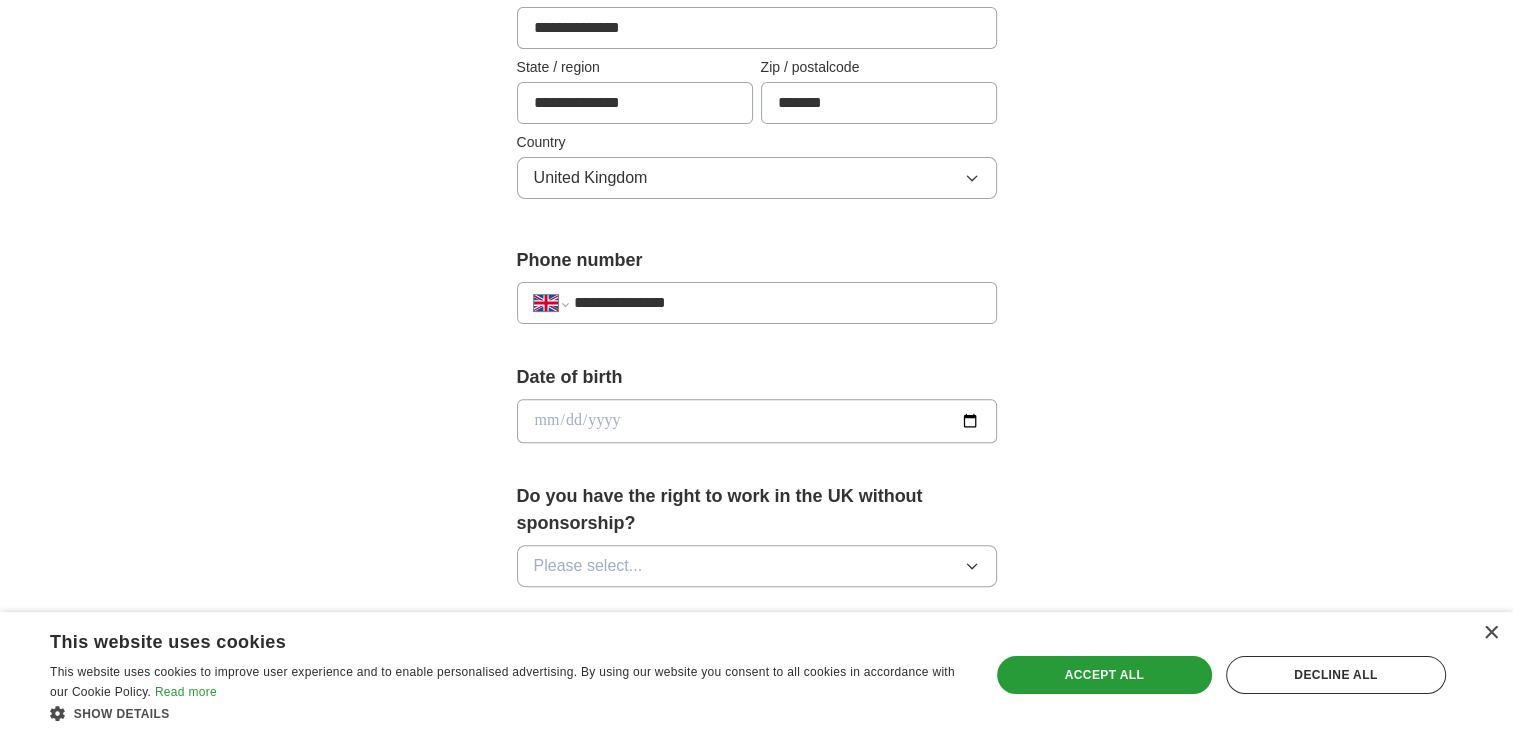 click at bounding box center [757, 421] 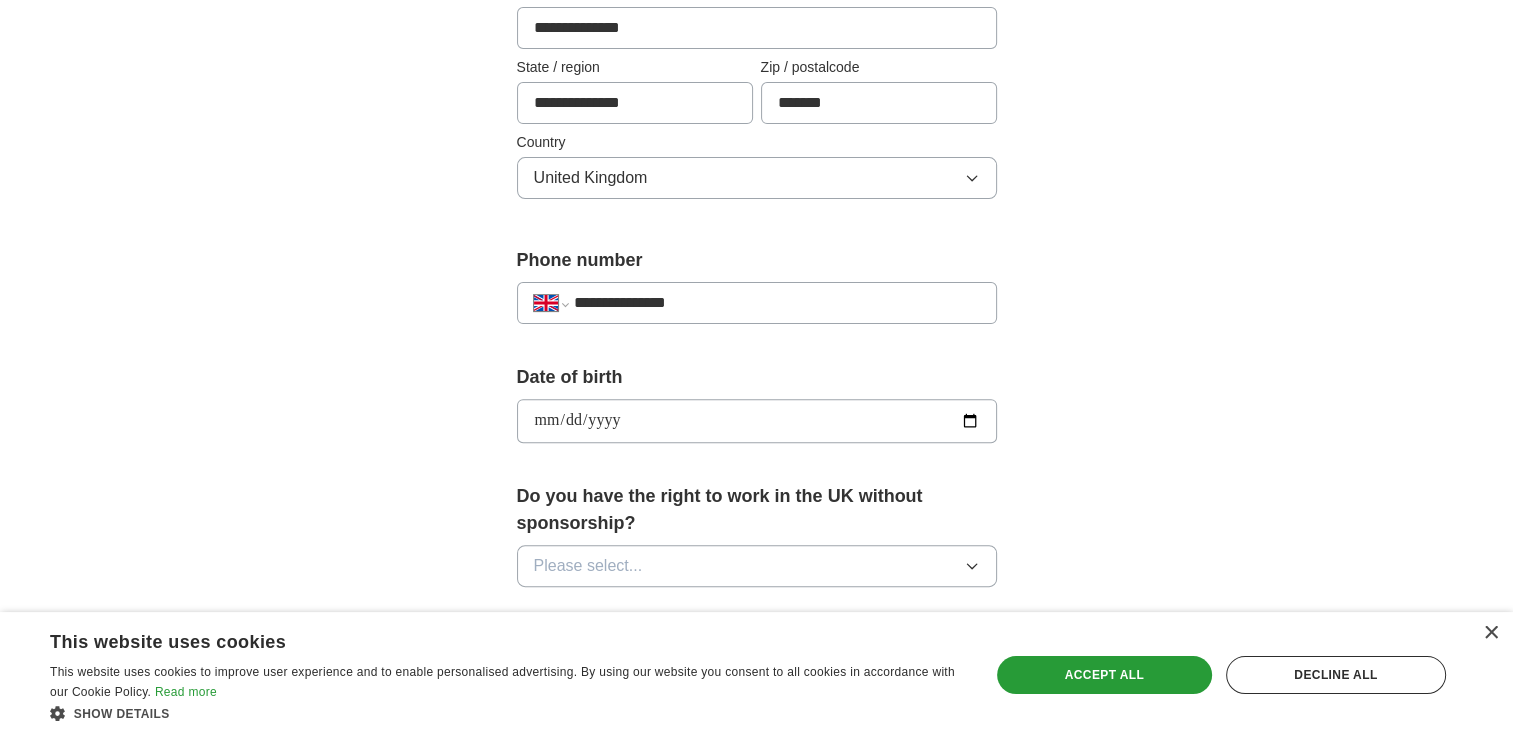 type on "**********" 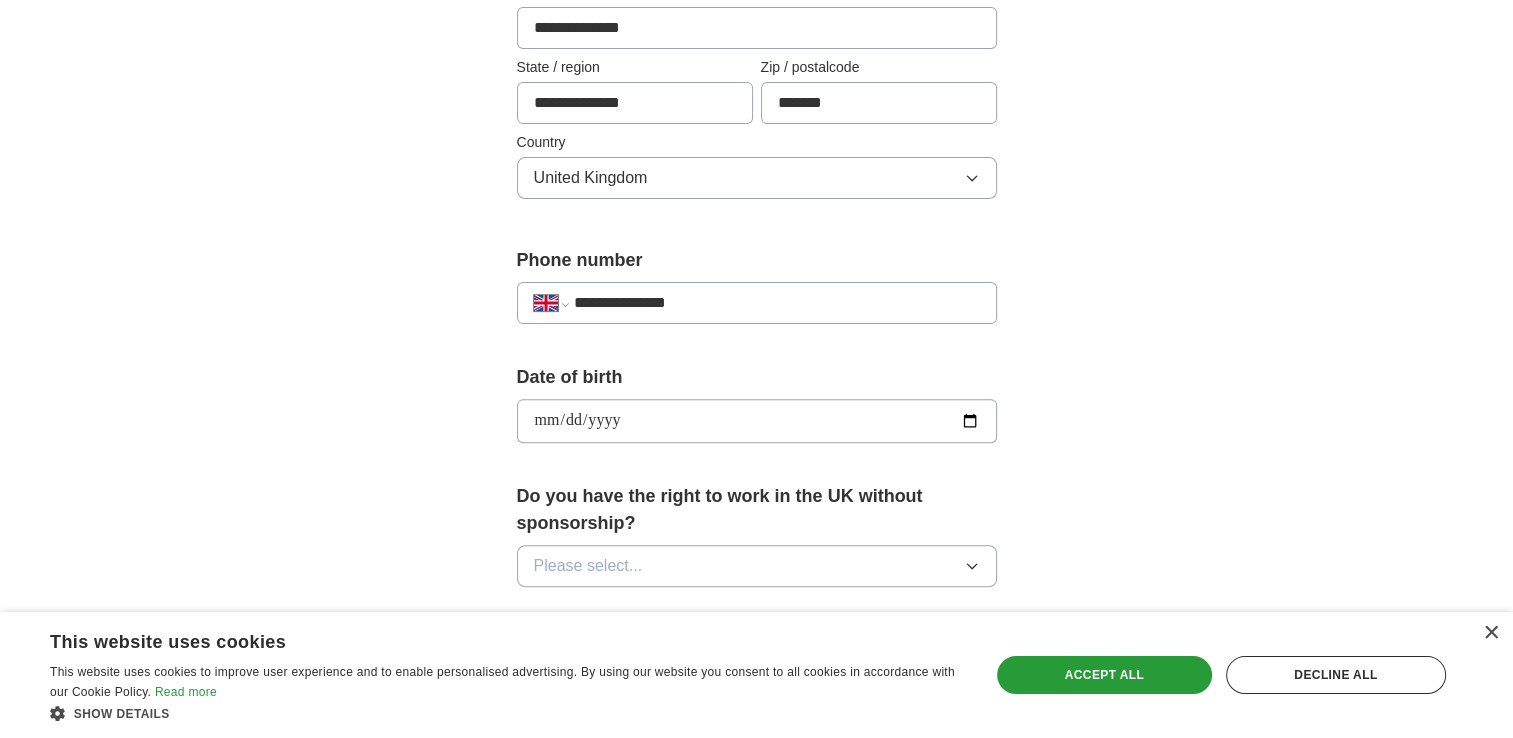 type on "**********" 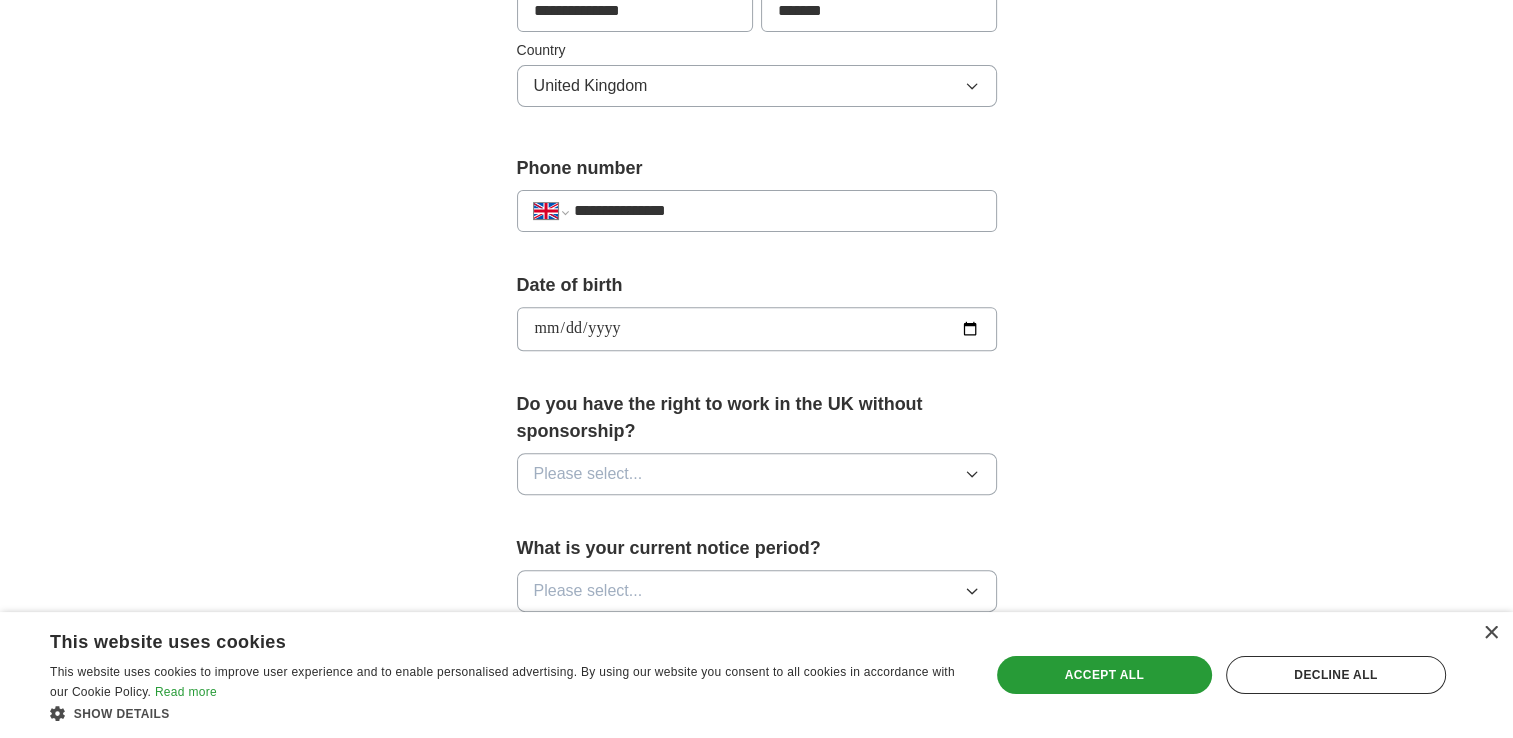 scroll, scrollTop: 663, scrollLeft: 0, axis: vertical 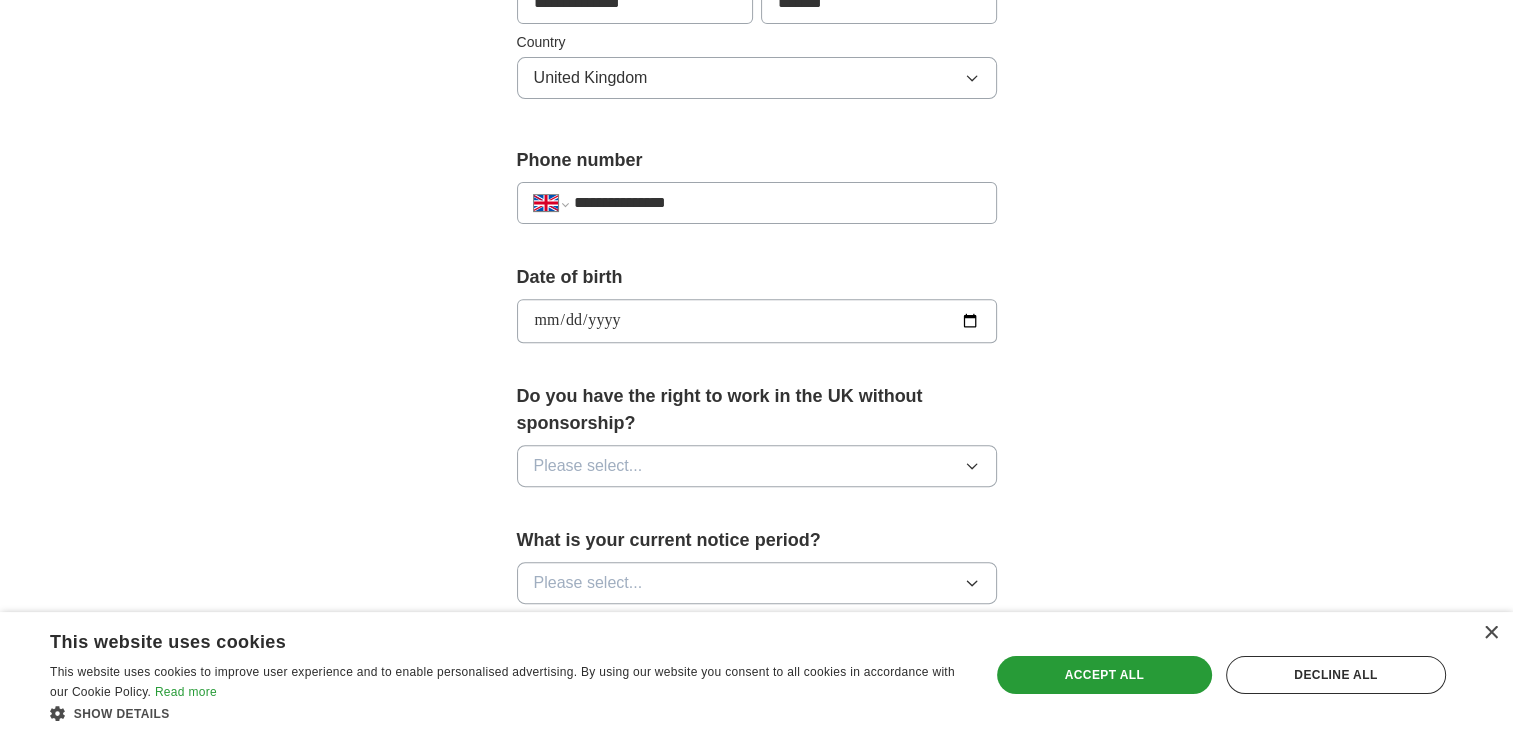 click on "Please select..." at bounding box center (588, 466) 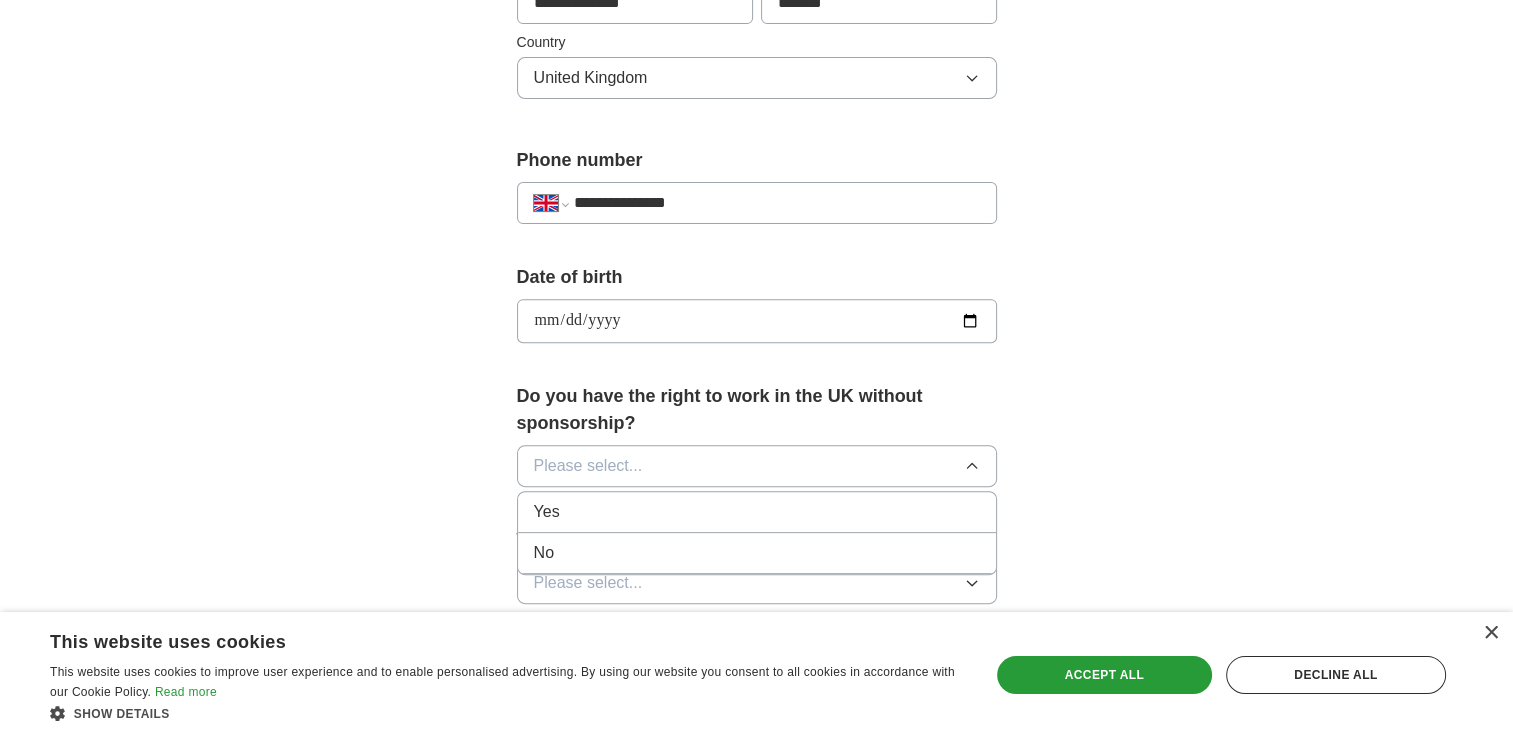 click on "Yes" at bounding box center (757, 512) 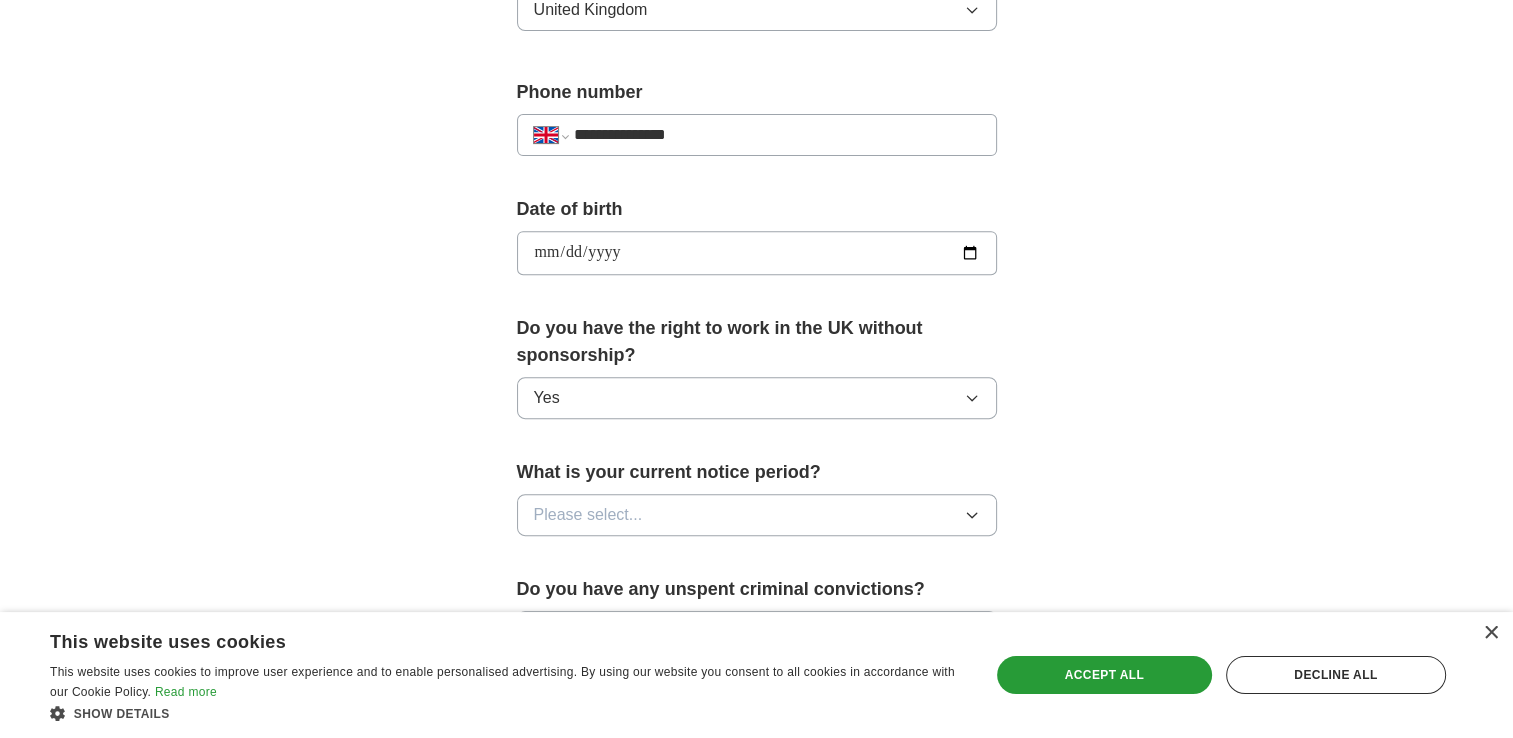scroll, scrollTop: 735, scrollLeft: 0, axis: vertical 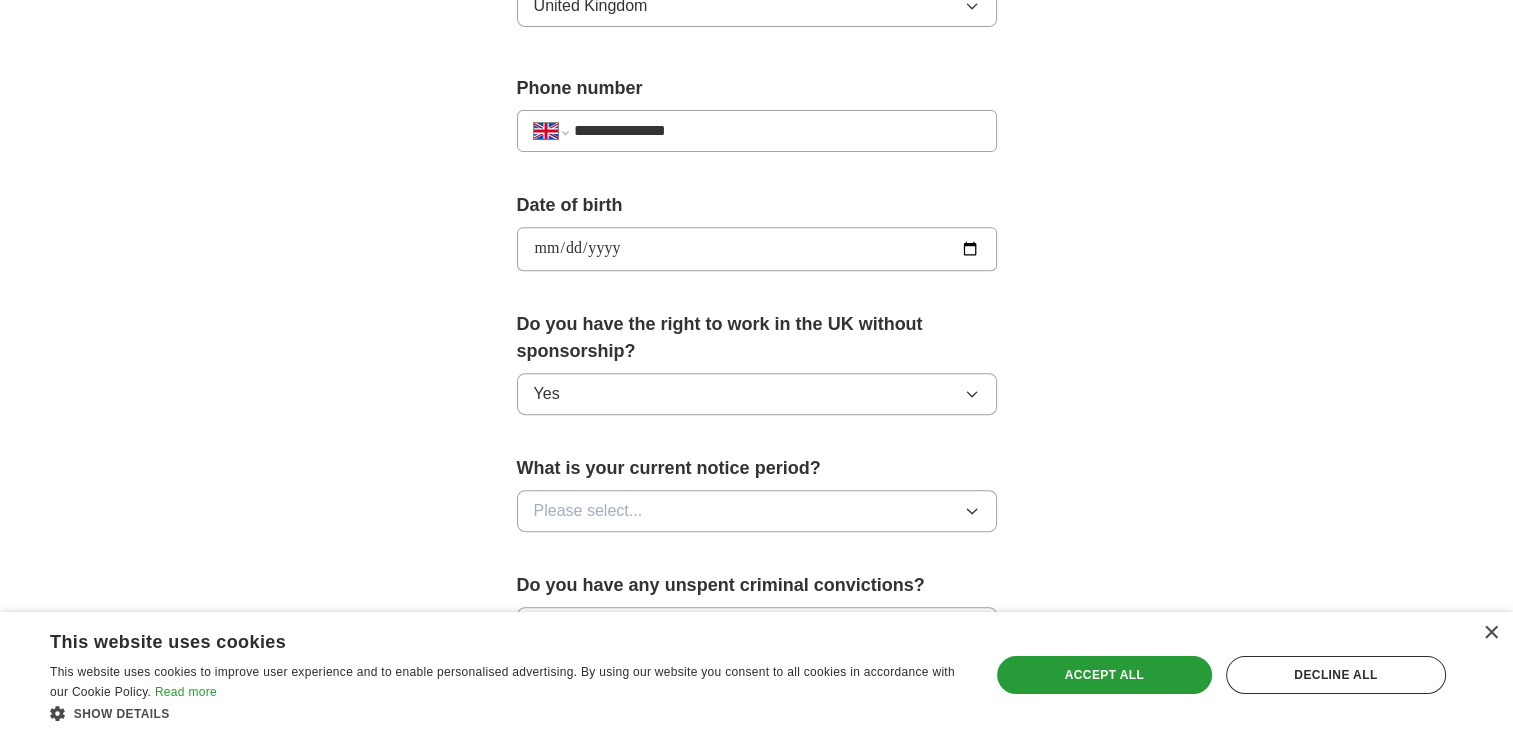 click on "Please select..." at bounding box center (588, 511) 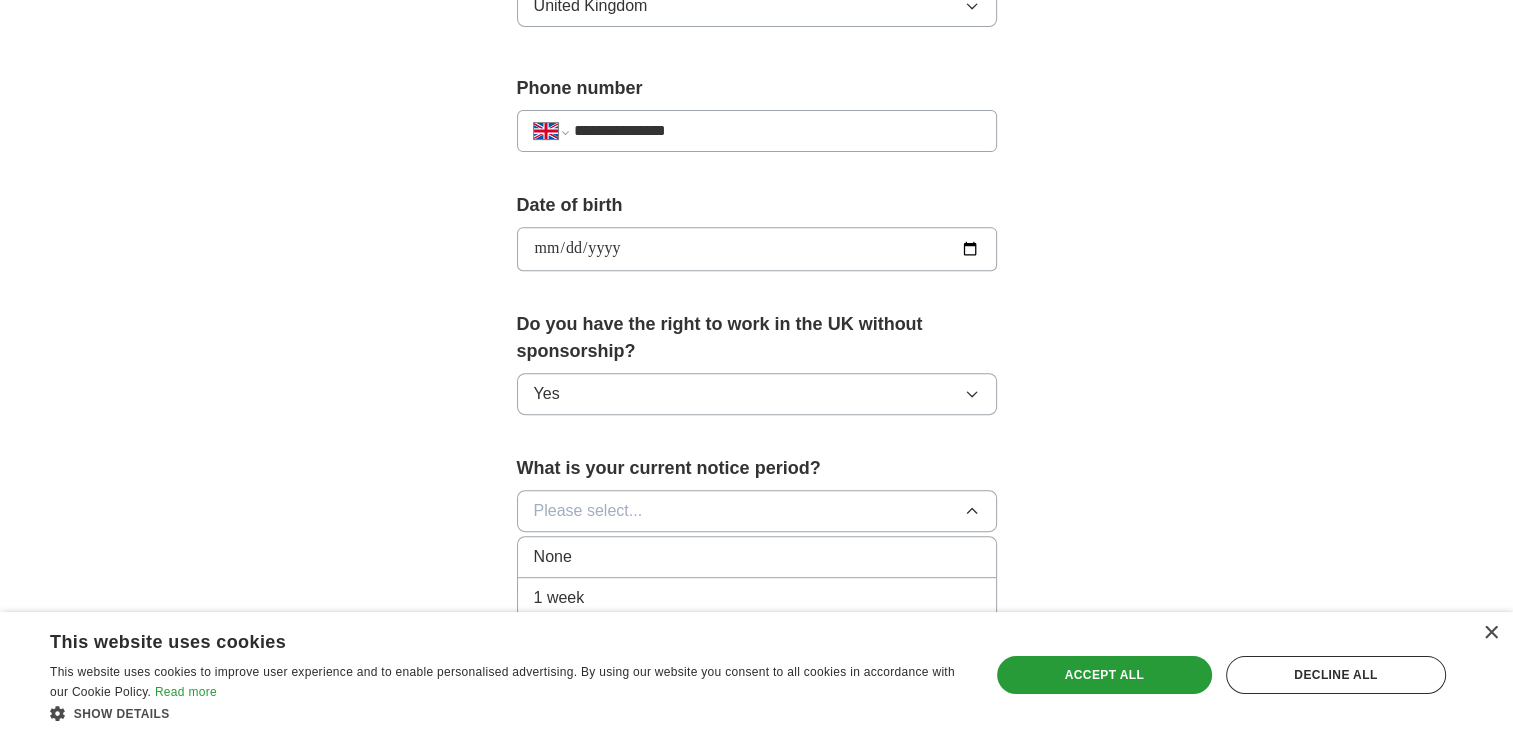 click on "None" at bounding box center [757, 557] 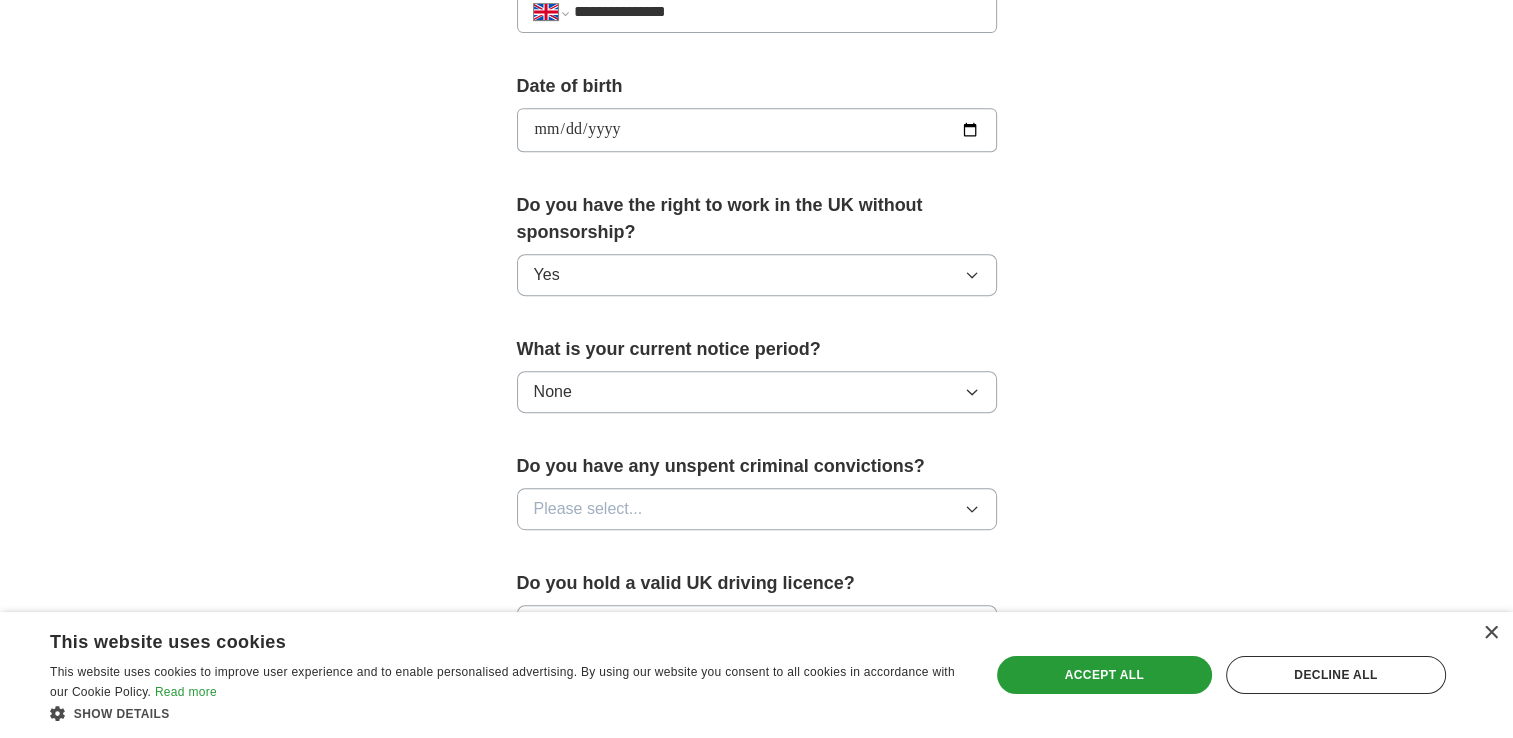 scroll, scrollTop: 858, scrollLeft: 0, axis: vertical 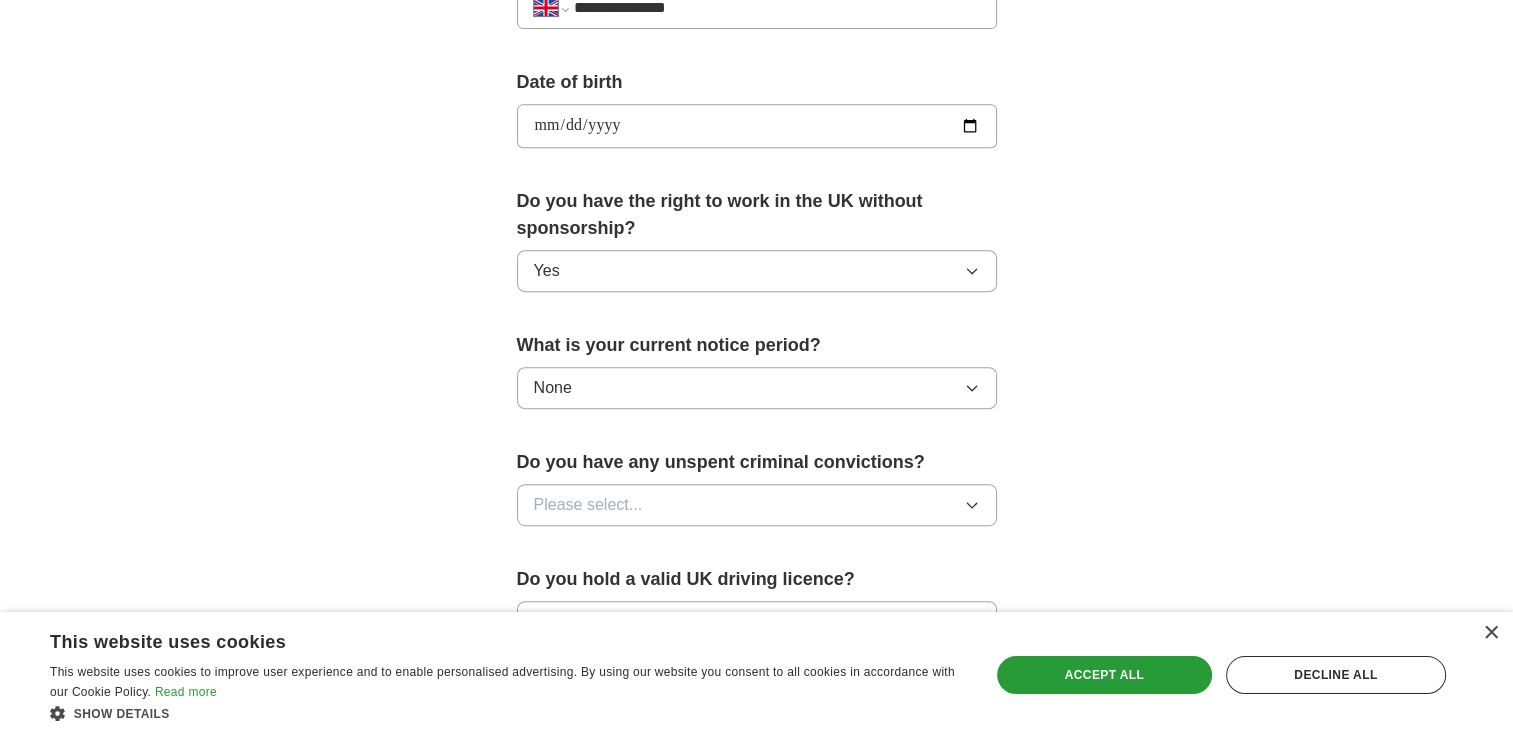 click on "Please select..." at bounding box center (588, 505) 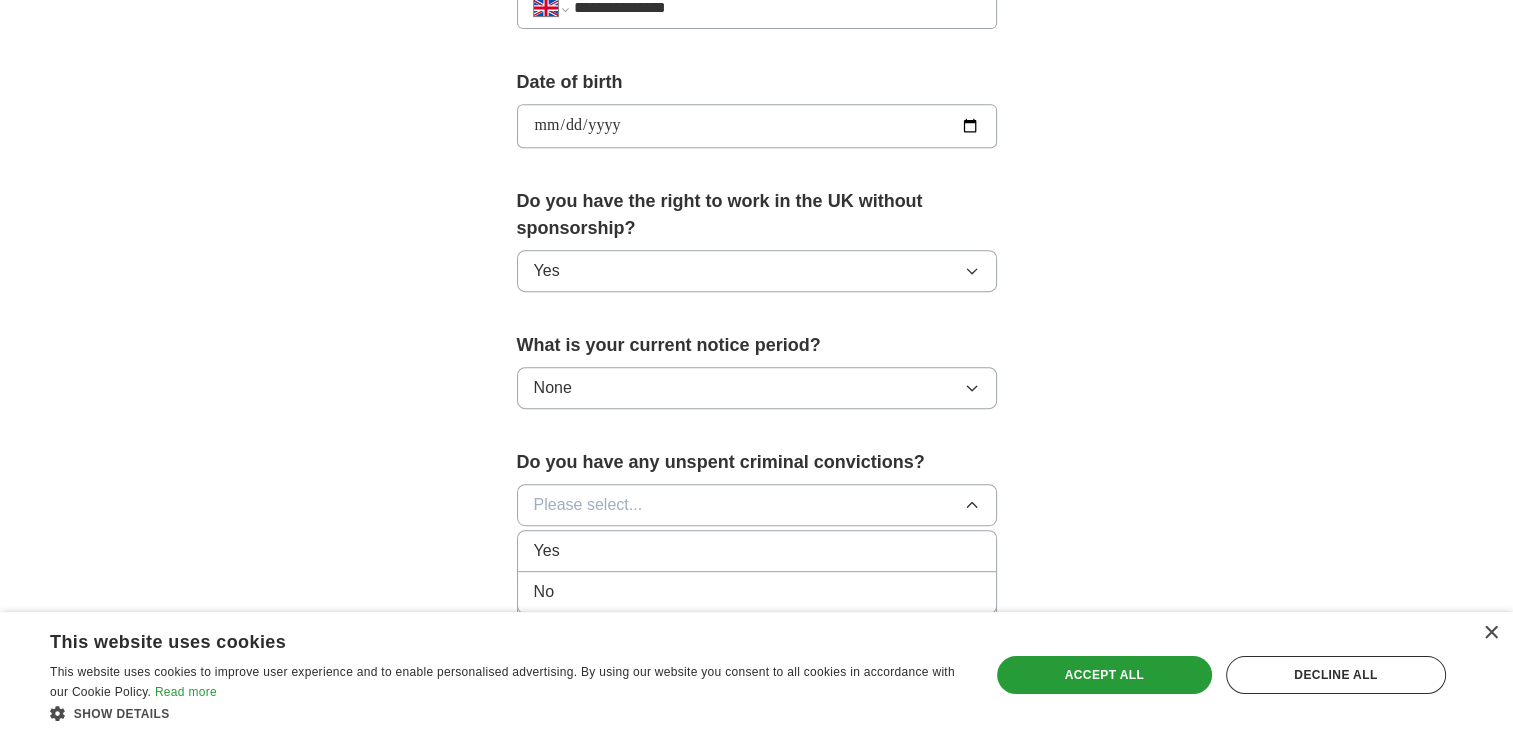 click on "No" at bounding box center [757, 592] 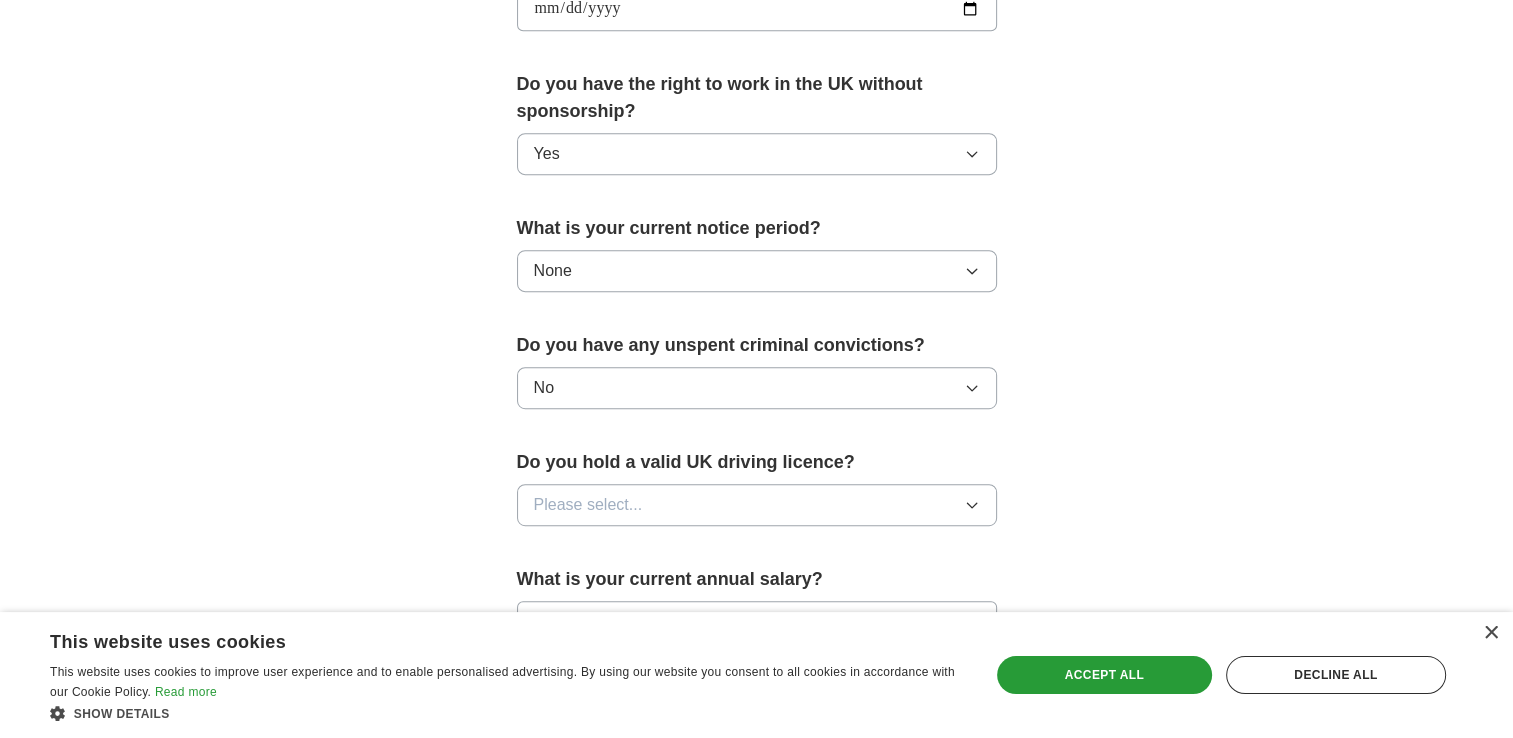 scroll, scrollTop: 983, scrollLeft: 0, axis: vertical 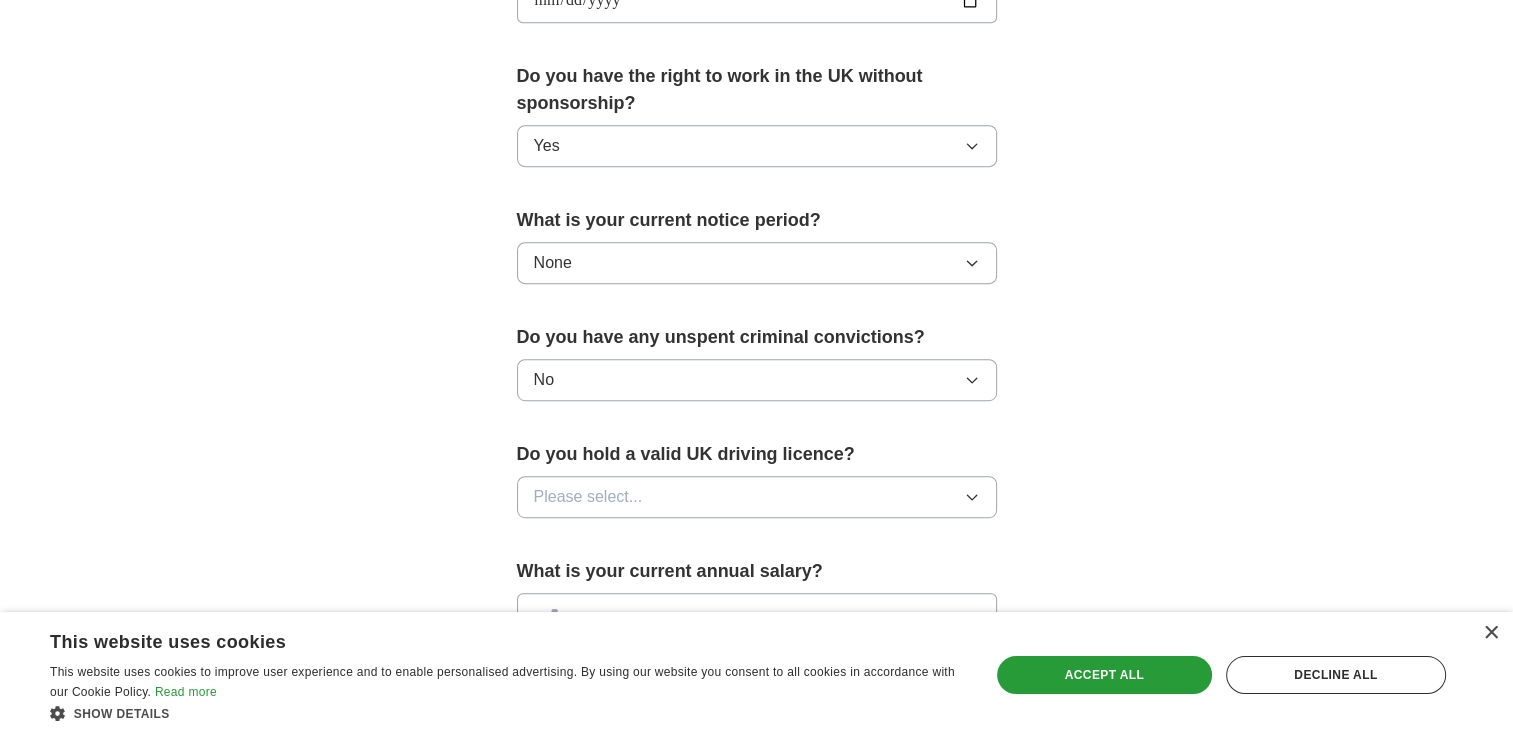 click on "Please select..." at bounding box center [588, 497] 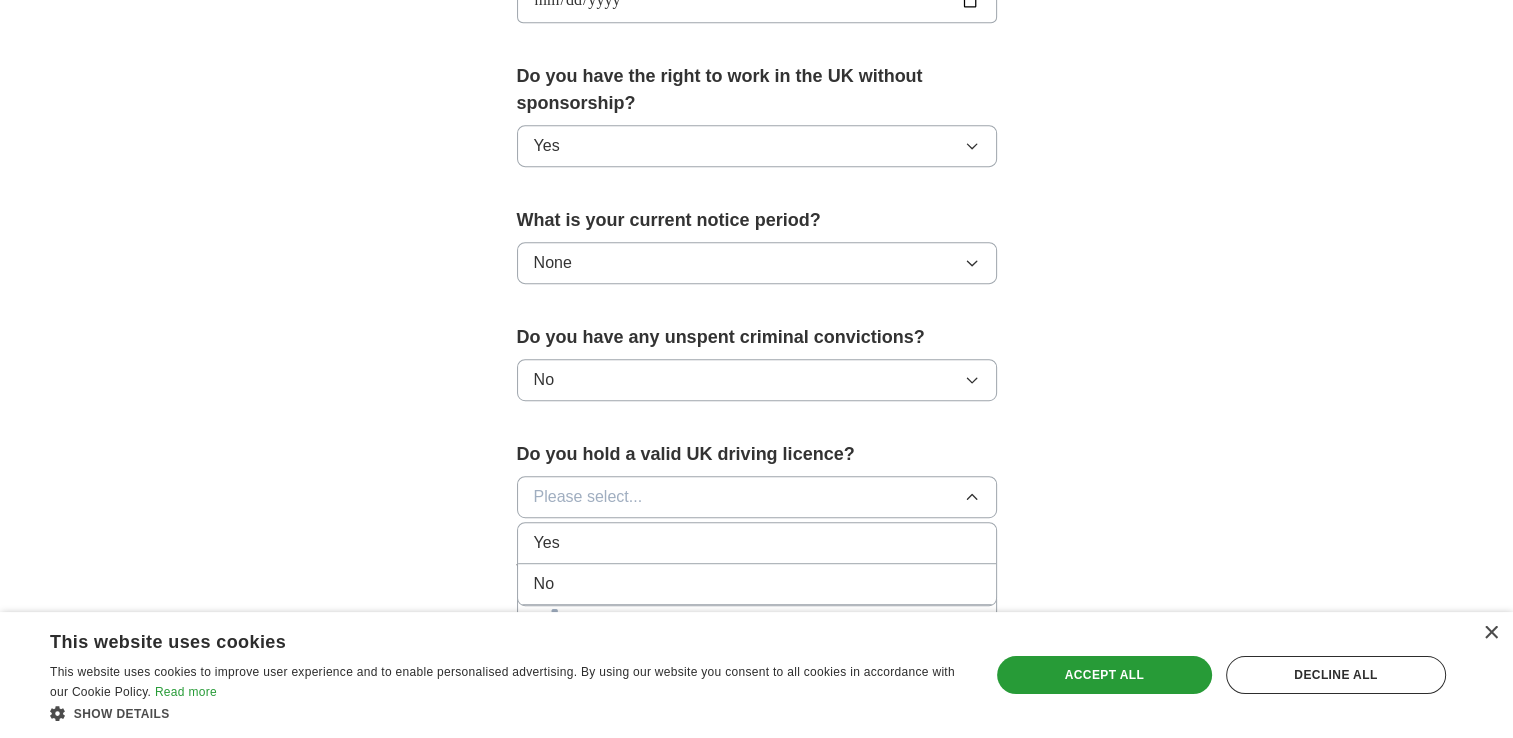 click on "No" at bounding box center [757, 584] 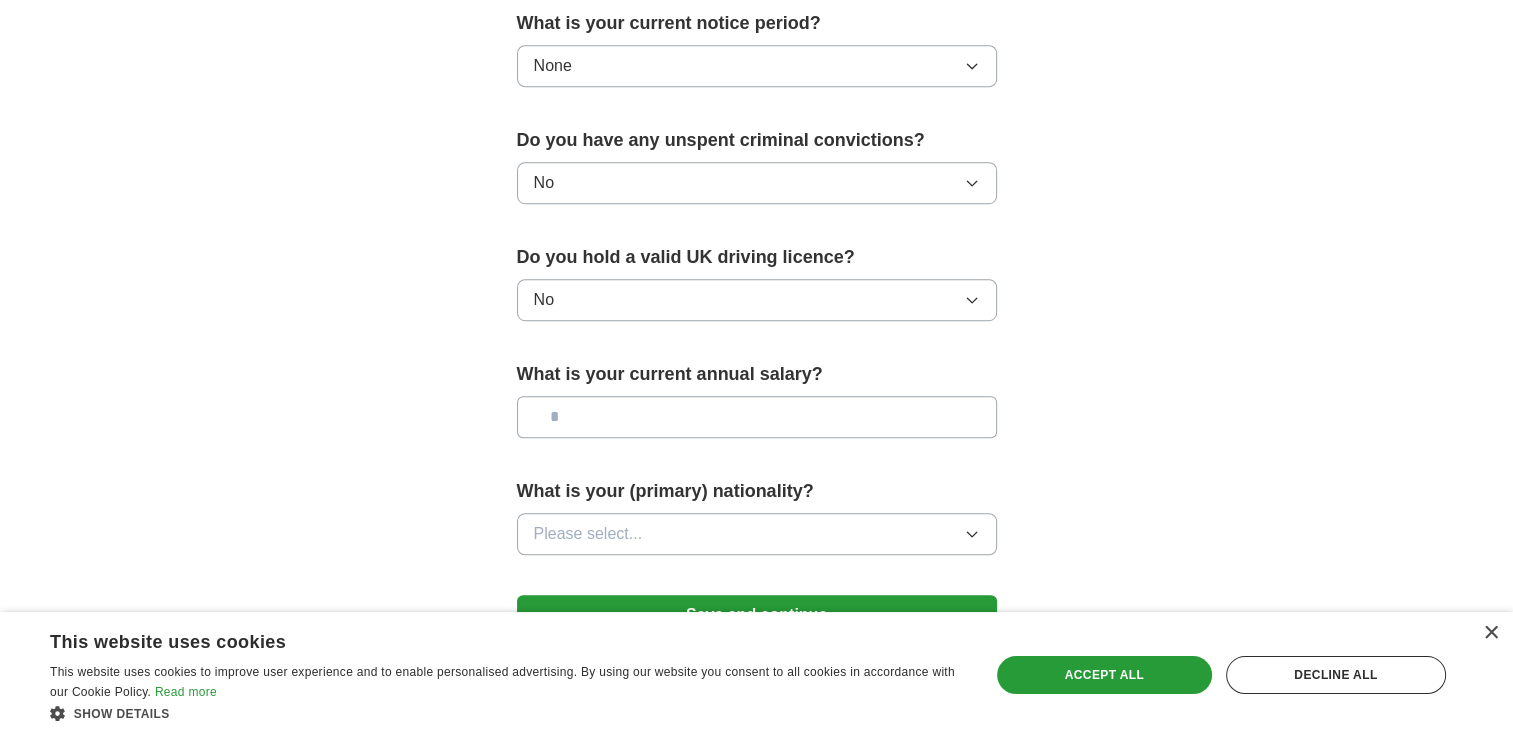 scroll, scrollTop: 1183, scrollLeft: 0, axis: vertical 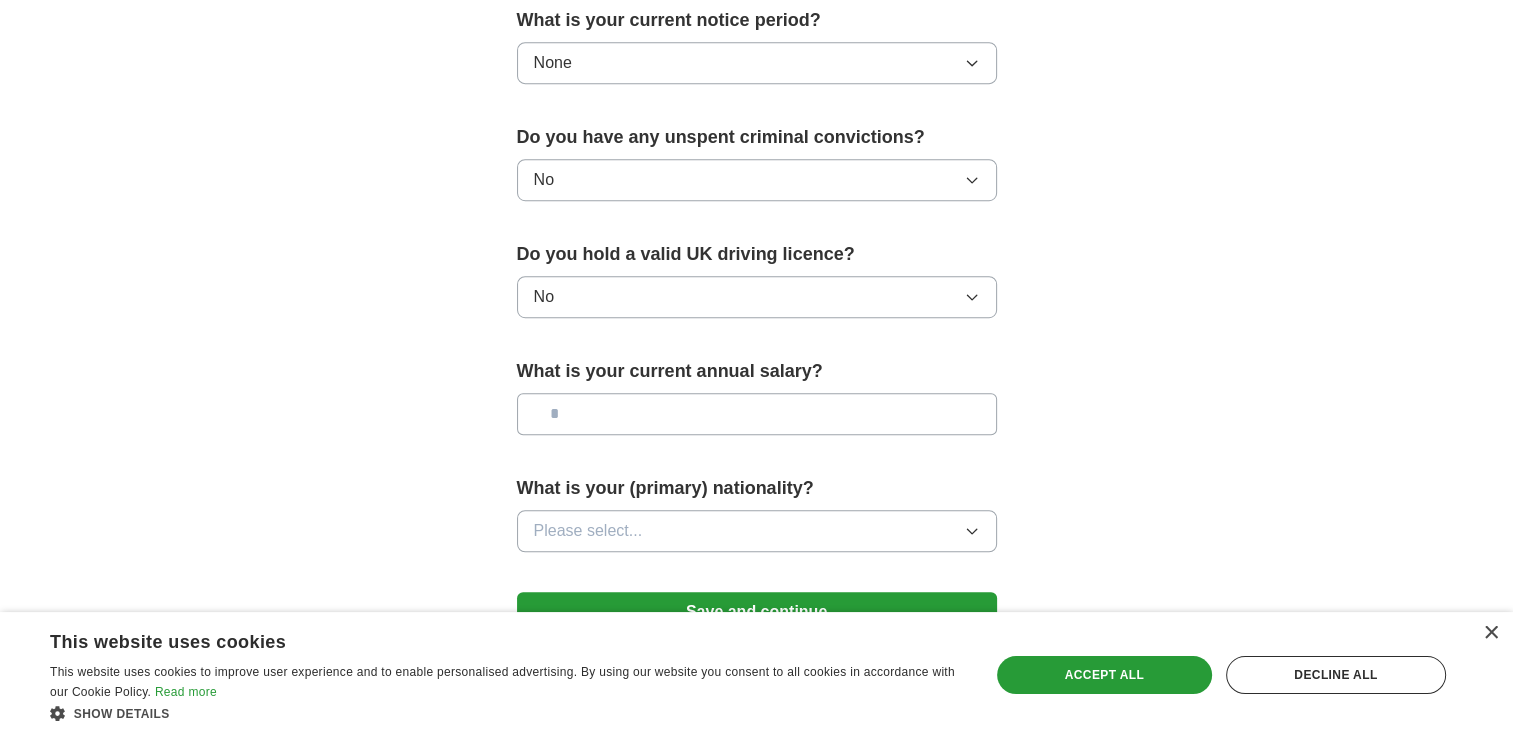 click at bounding box center (757, 414) 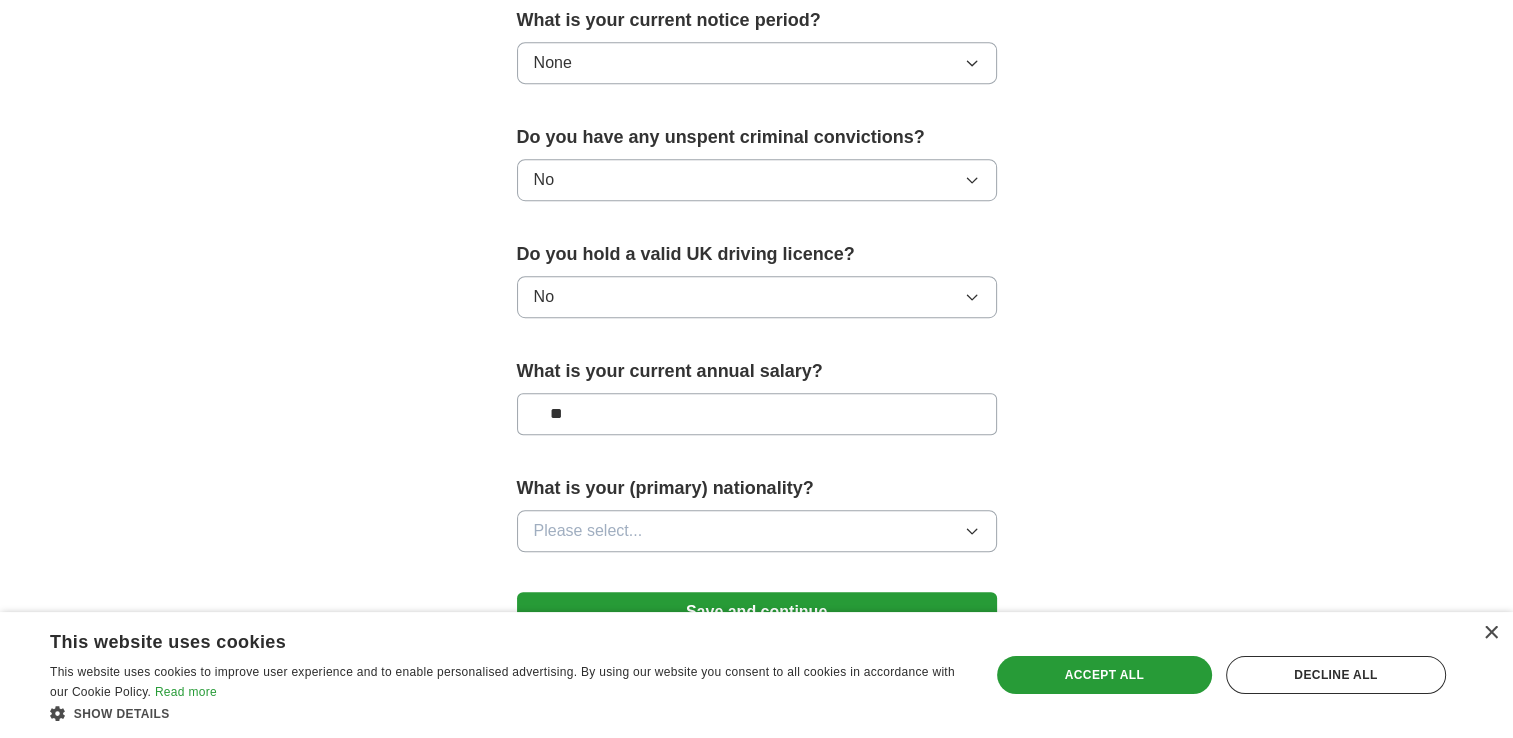 type on "**" 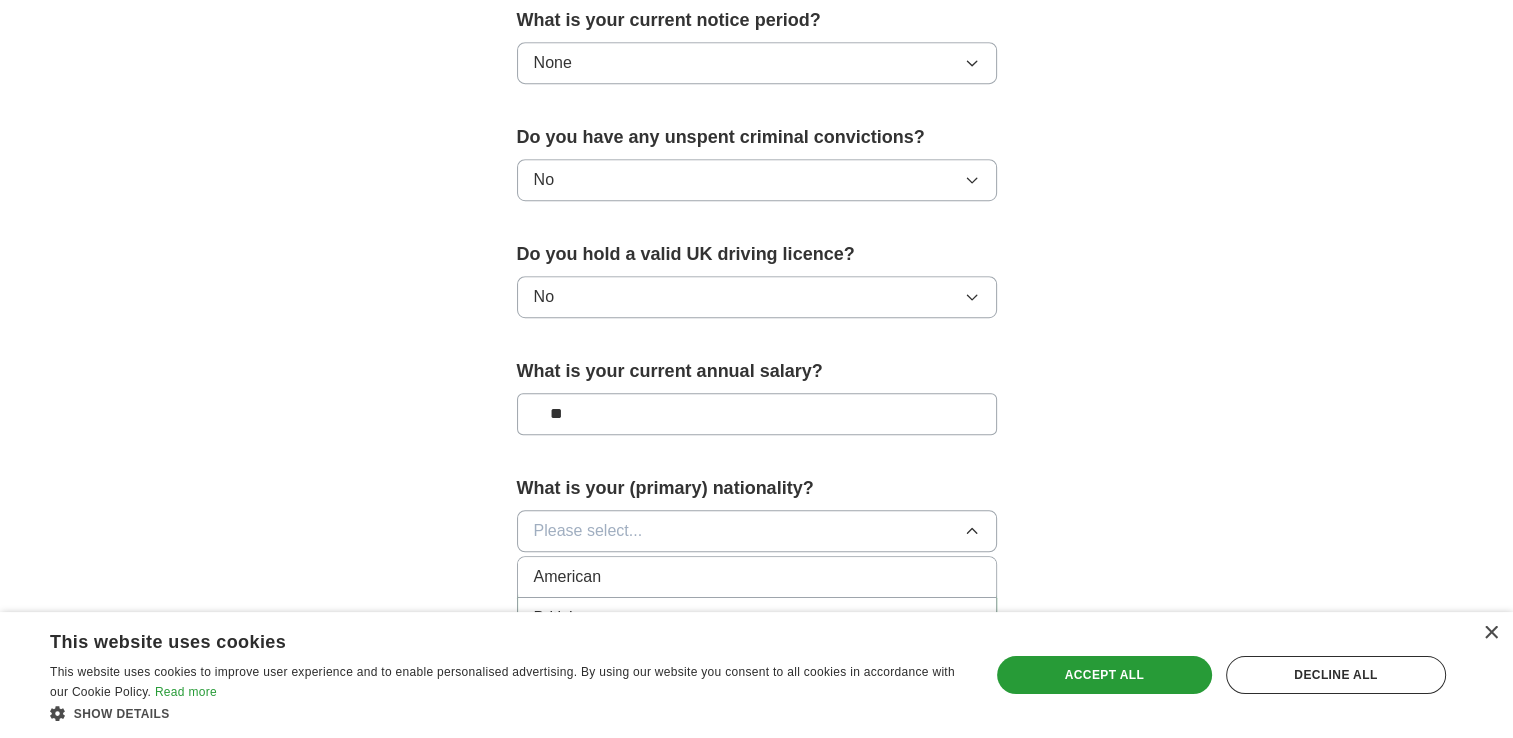 type 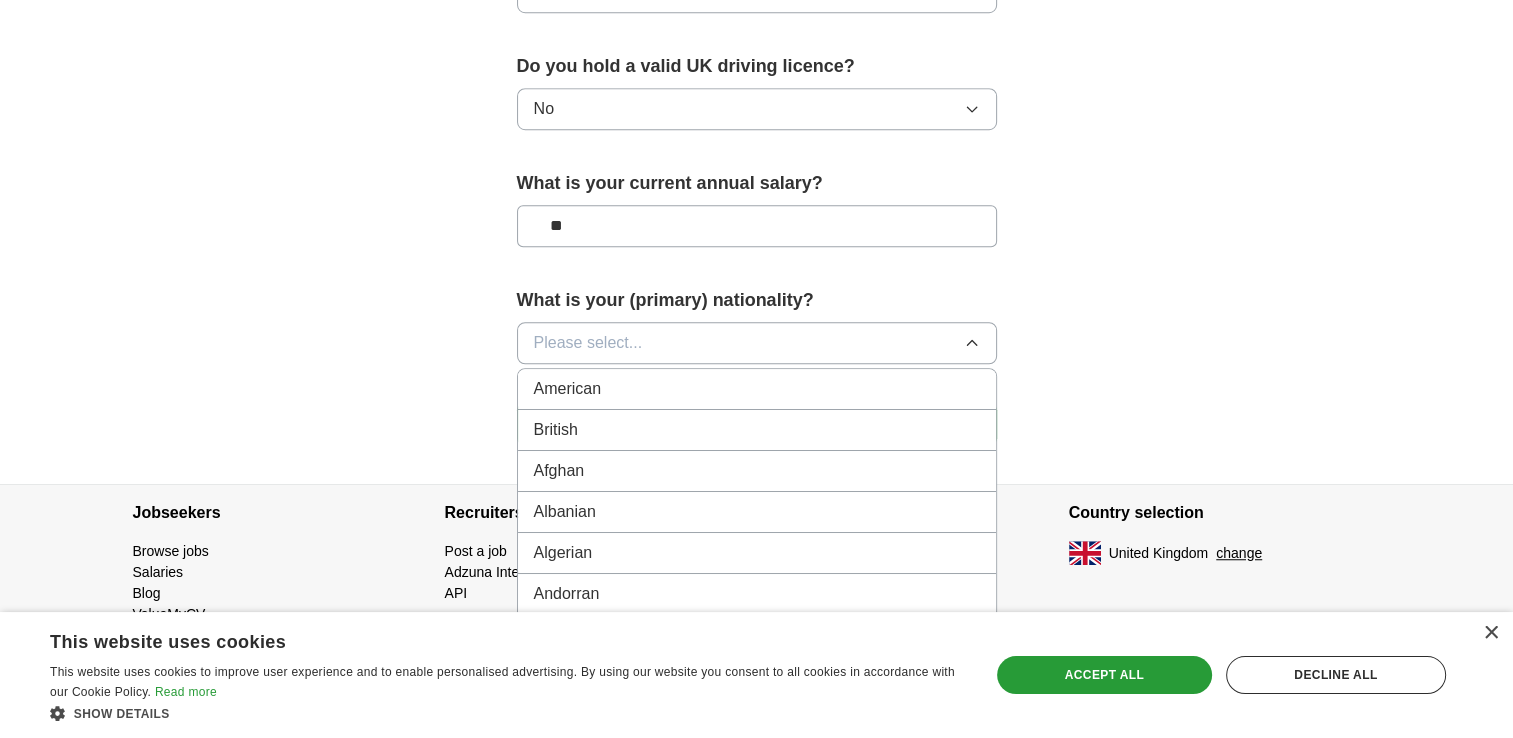 scroll, scrollTop: 1395, scrollLeft: 0, axis: vertical 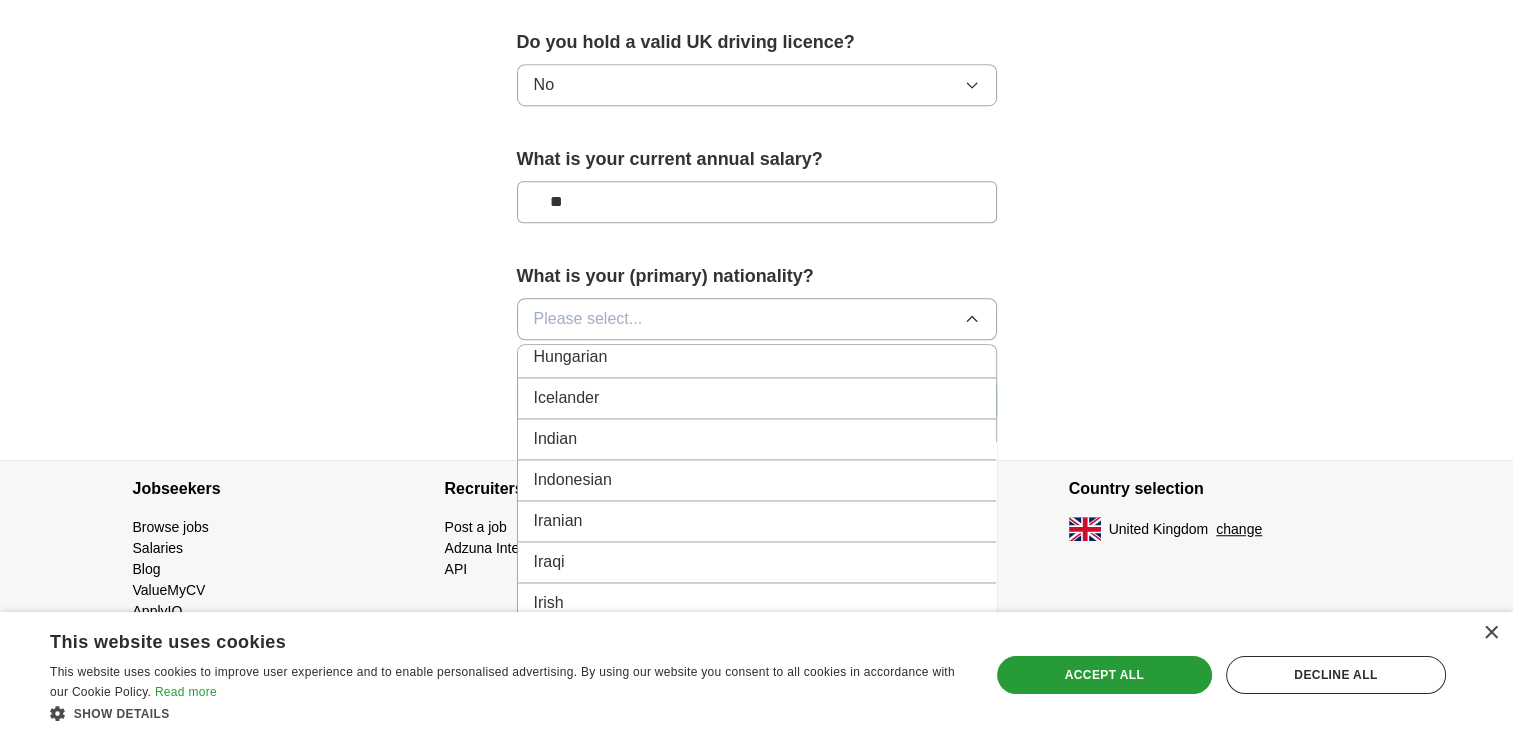 click on "Indian" at bounding box center (757, 439) 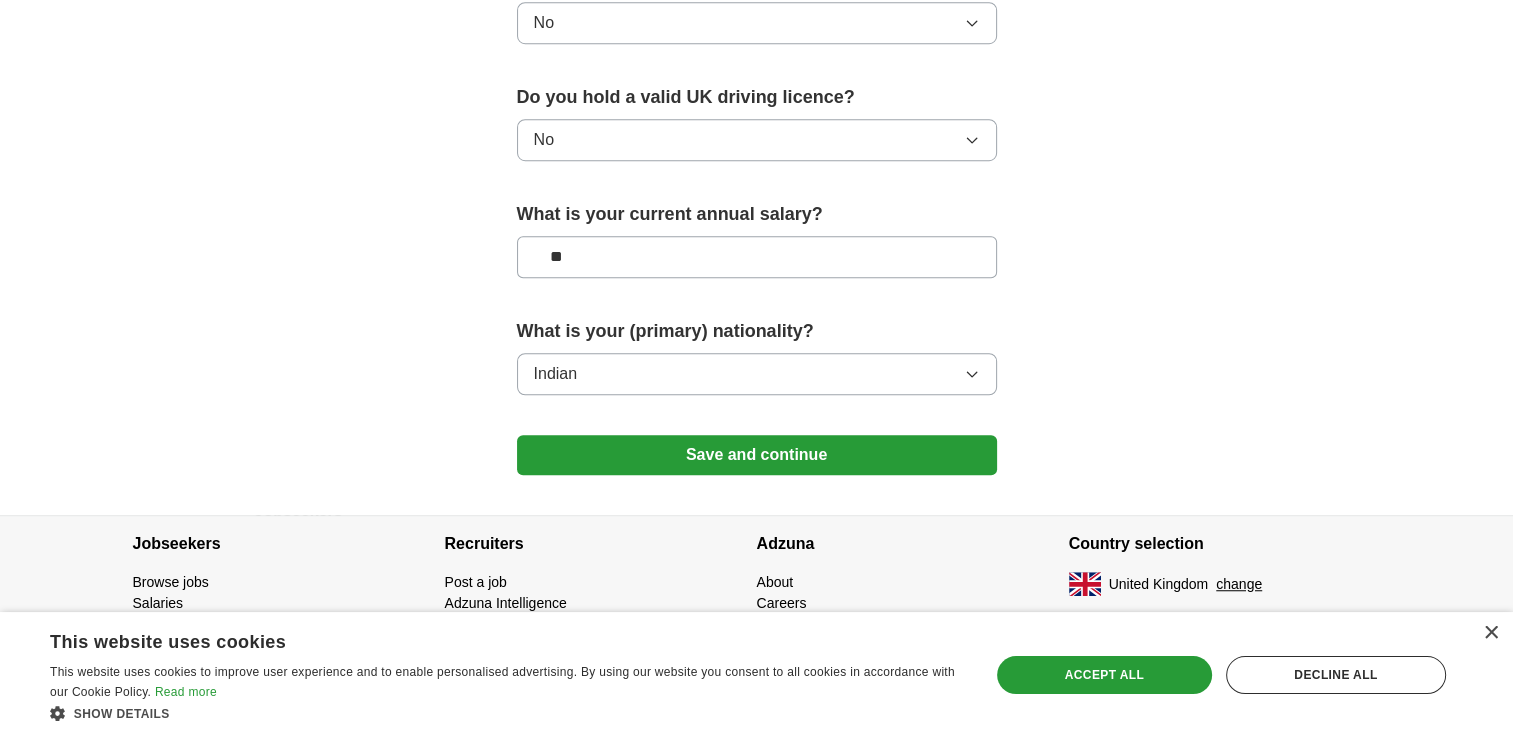 scroll, scrollTop: 1333, scrollLeft: 0, axis: vertical 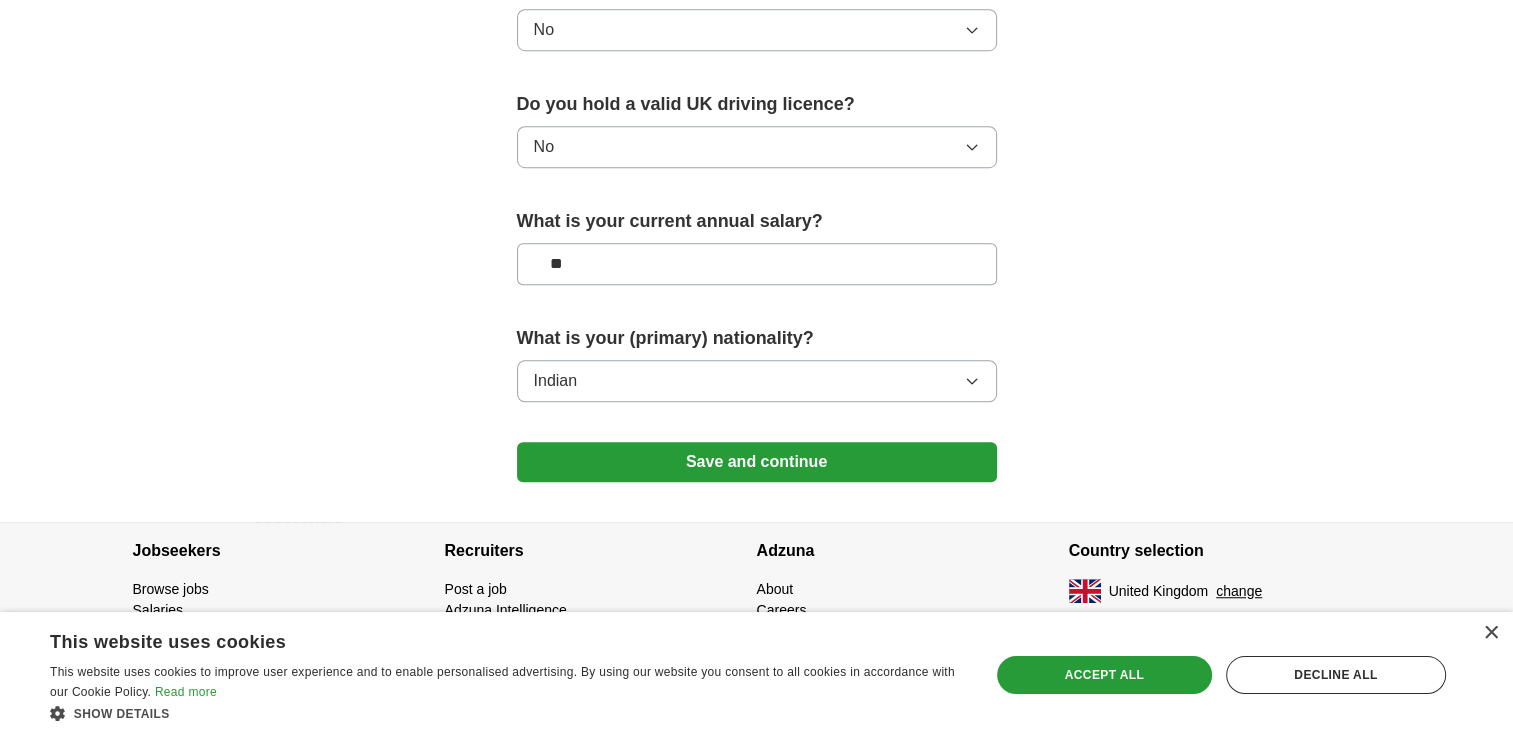 click on "Save and continue" at bounding box center (757, 462) 